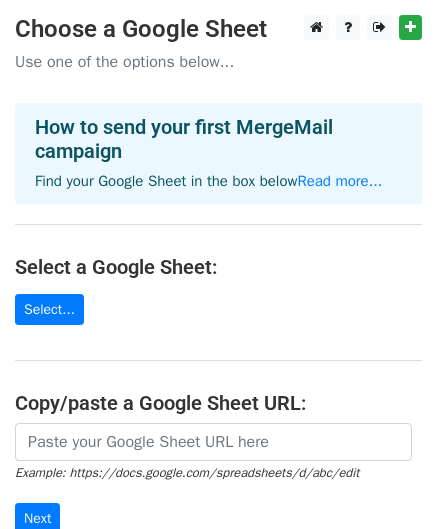 scroll, scrollTop: 0, scrollLeft: 0, axis: both 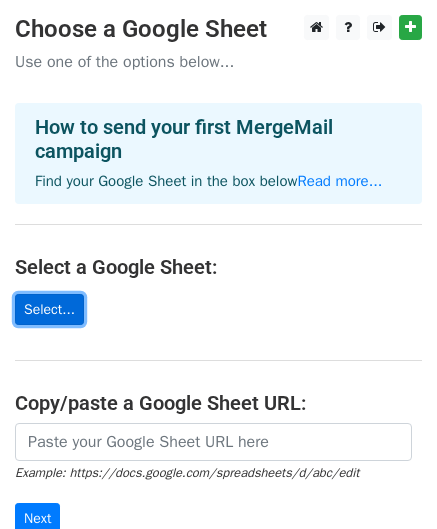 click on "Select..." at bounding box center (49, 309) 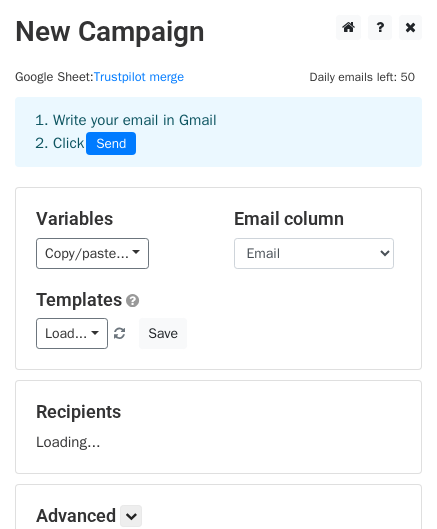 scroll, scrollTop: 0, scrollLeft: 0, axis: both 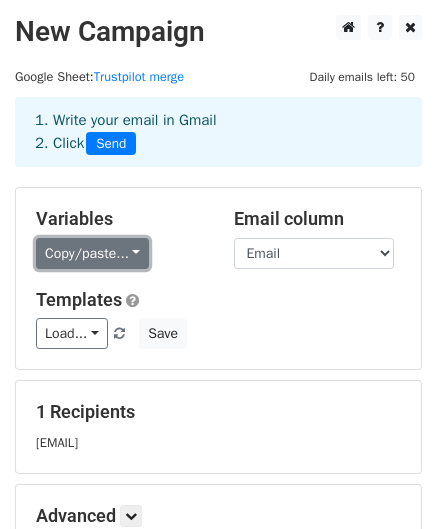 click on "Copy/paste..." at bounding box center (92, 253) 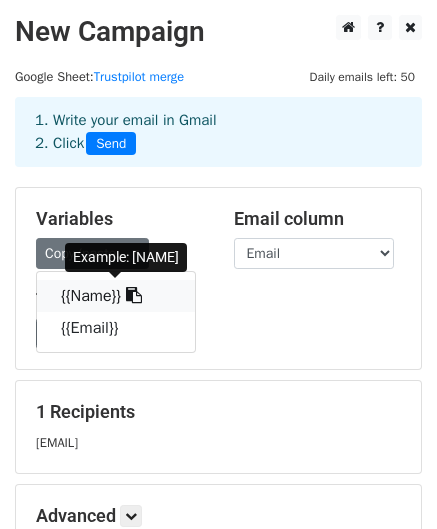 click on "{{Name}}" at bounding box center [116, 296] 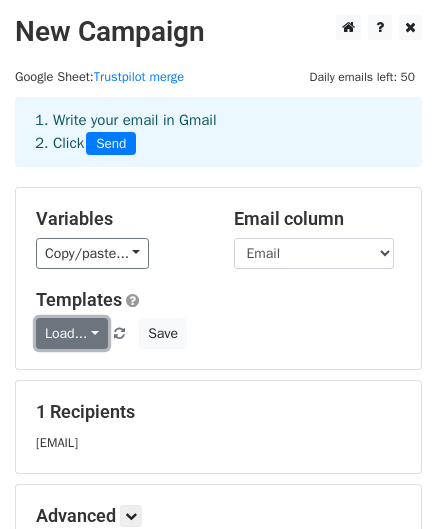 click on "Load..." at bounding box center [72, 333] 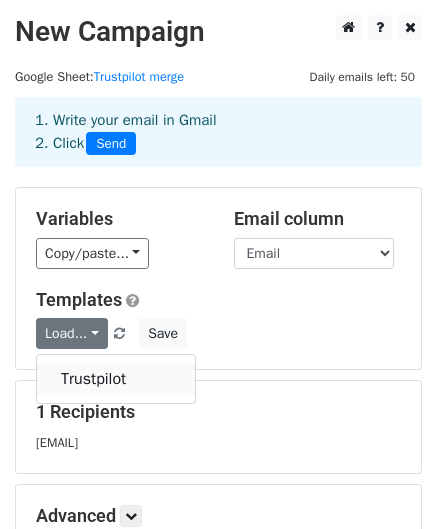 click on "Trustpilot" at bounding box center [116, 379] 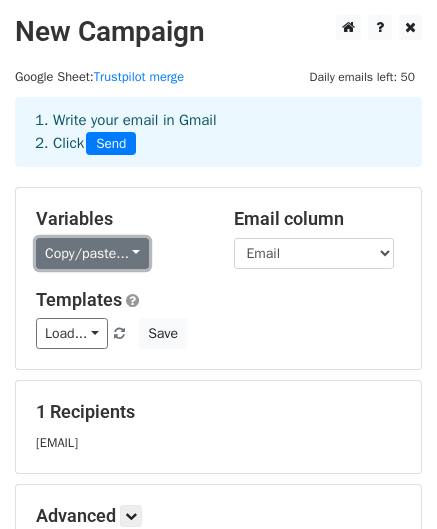 click on "Copy/paste..." at bounding box center (92, 253) 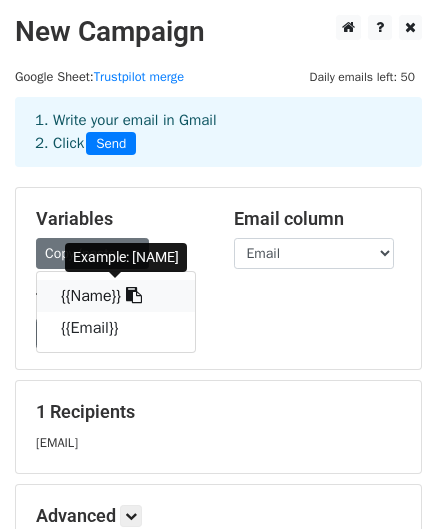 click on "{{Name}}" at bounding box center (116, 296) 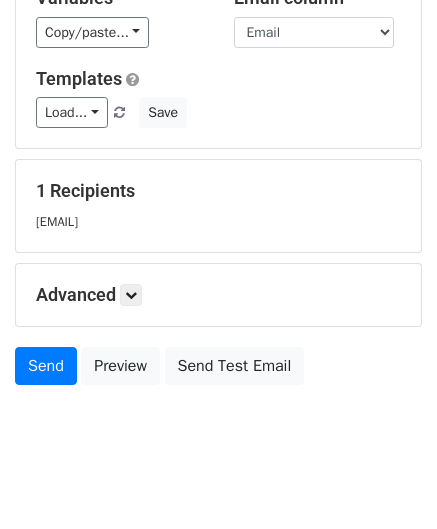 scroll, scrollTop: 222, scrollLeft: 0, axis: vertical 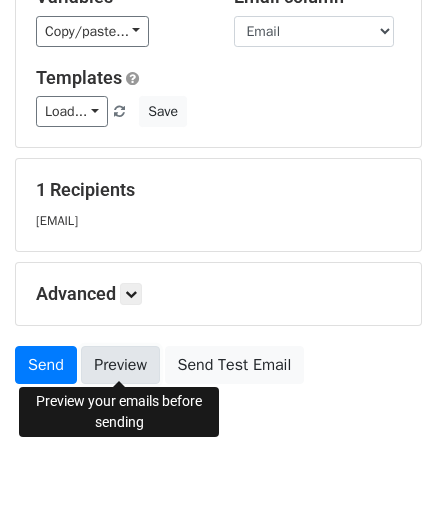 click on "Preview" at bounding box center (120, 365) 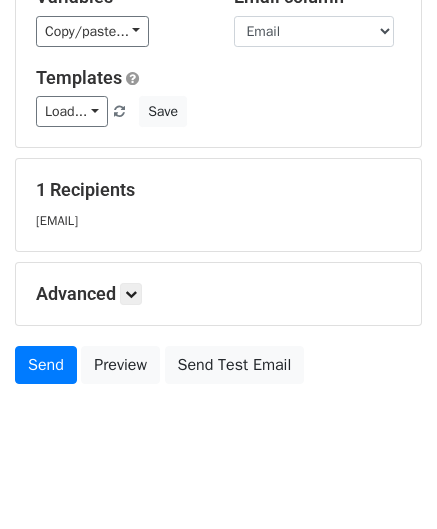 click on "New Campaign
Daily emails left: 50
Google Sheet:
Trustpilot merge
1. Write your email in Gmail
2. Click
Send
Variables
Copy/paste...
{{Name}}
{{Email}}
Email column
Name
Email
Templates
Load...
Trustpilot
Save
1 Recipients
paul.taylor3067@gmail.com
Advanced
Tracking
Track Opens
UTM Codes
Track Clicks
Filters
Only include spreadsheet rows that match the following filters:
Schedule
Send now
Unsubscribe
Add unsubscribe link
Copy unsubscribe link
Send
Preview
Send Test Email
August September October November December 2025
Sun Mon Tue Wed Thu Fri Sat
27 28 29 30 1" at bounding box center [218, 166] 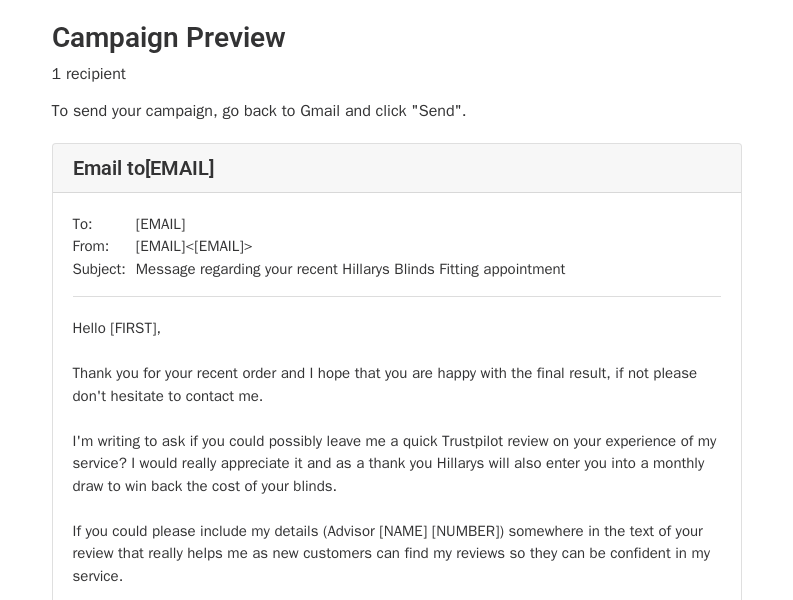 scroll, scrollTop: 0, scrollLeft: 0, axis: both 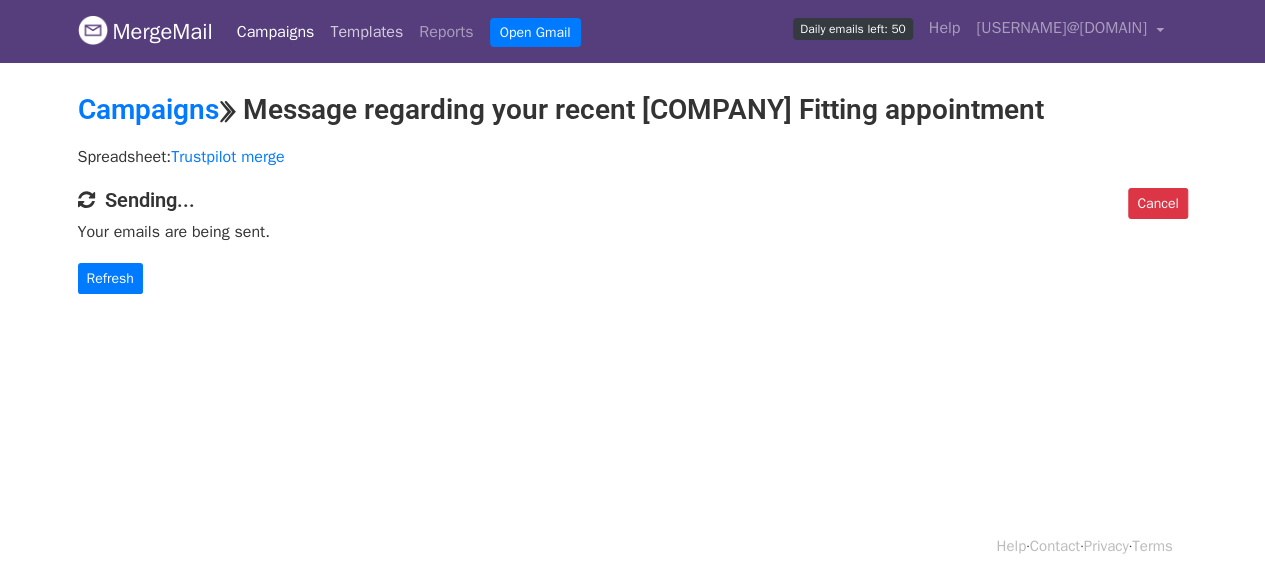 click on "Templates" at bounding box center [366, 32] 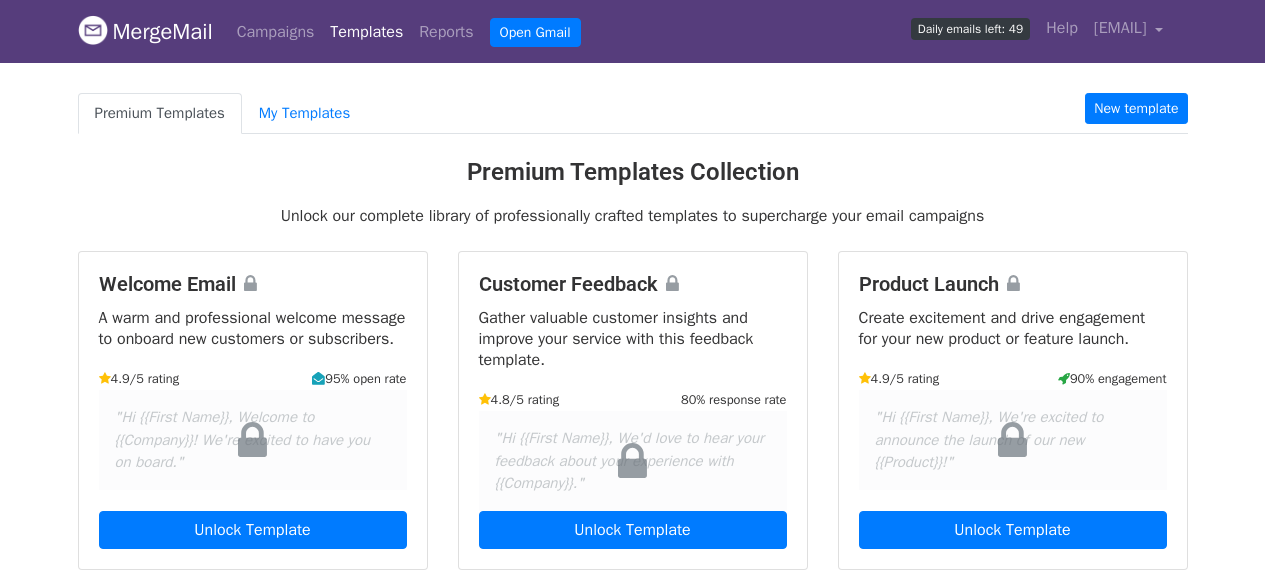 scroll, scrollTop: 0, scrollLeft: 0, axis: both 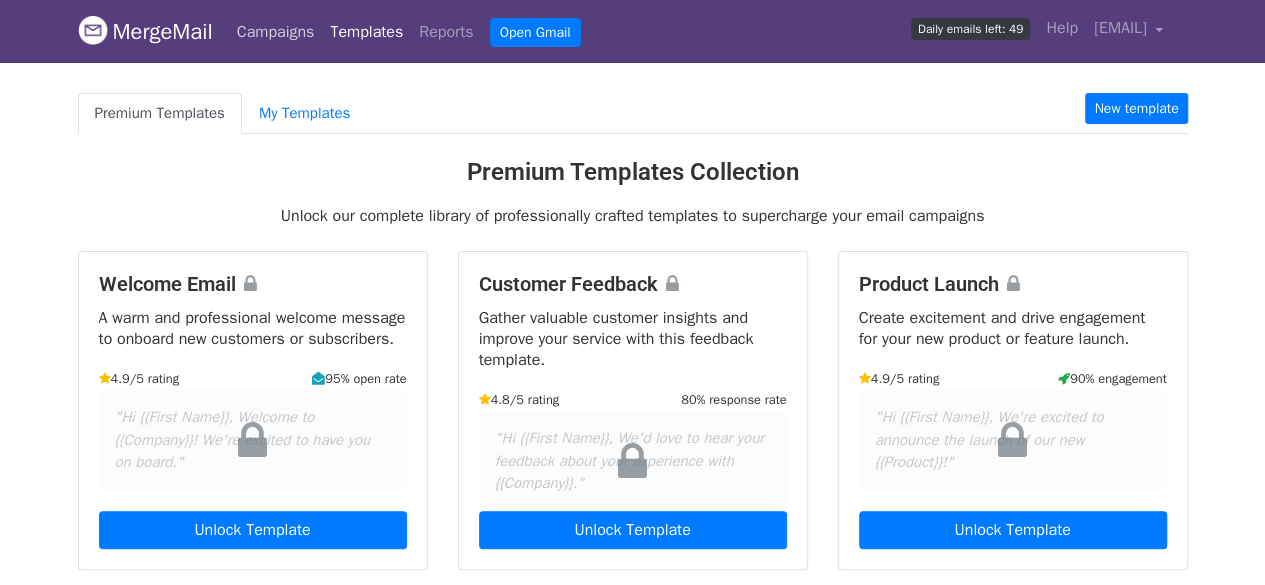 click on "Campaigns" at bounding box center [276, 32] 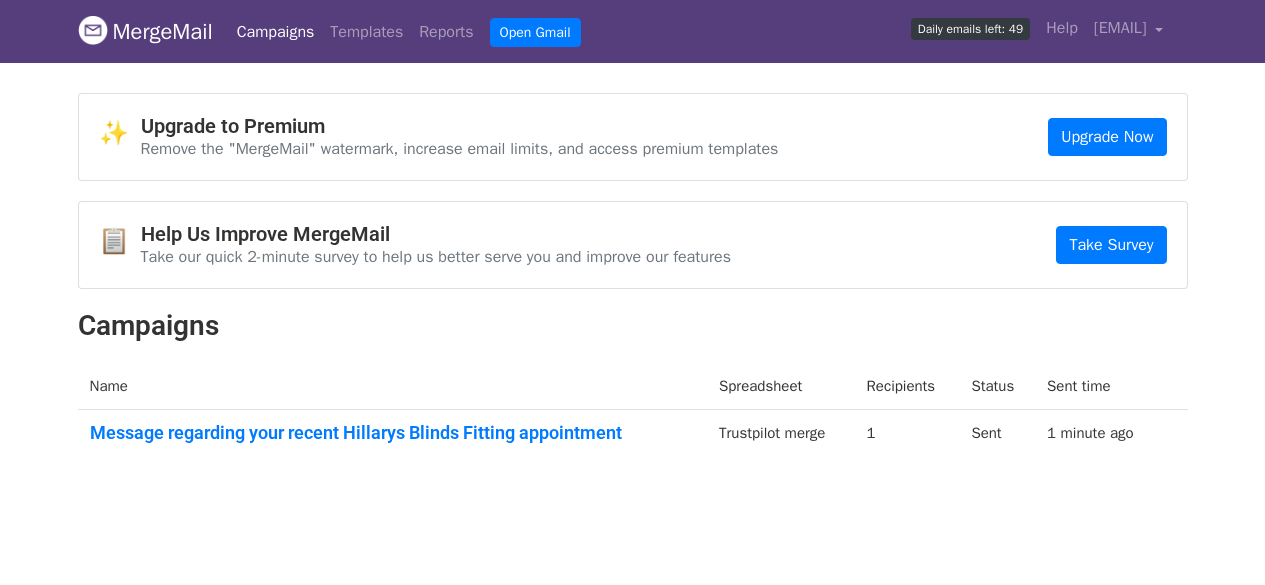 scroll, scrollTop: 0, scrollLeft: 0, axis: both 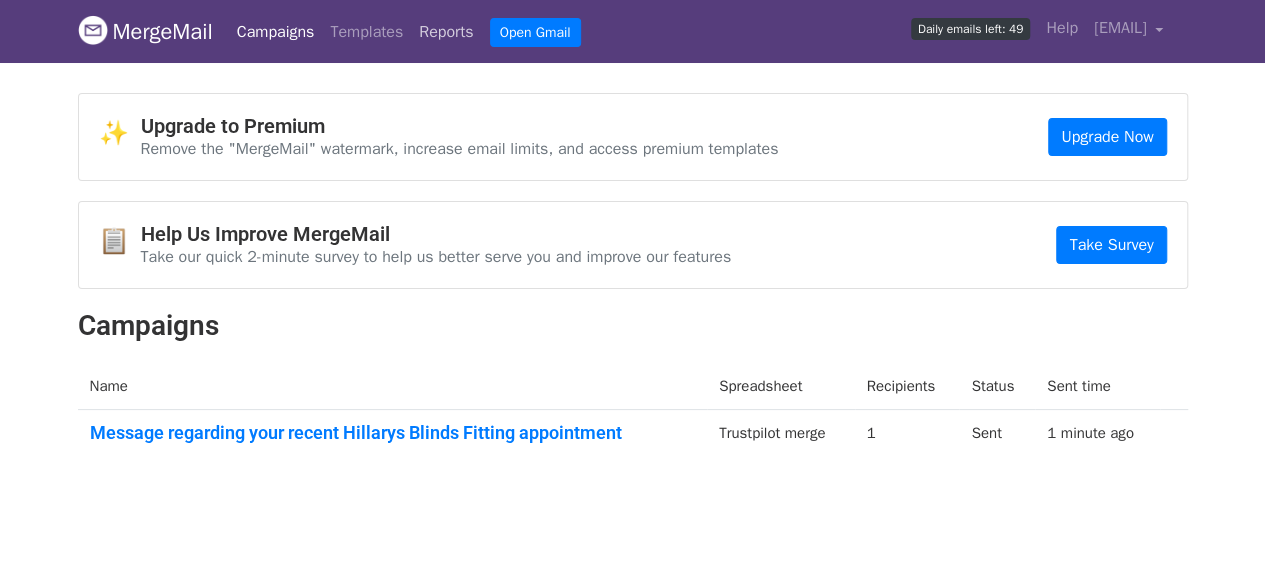 click on "Reports" at bounding box center [446, 32] 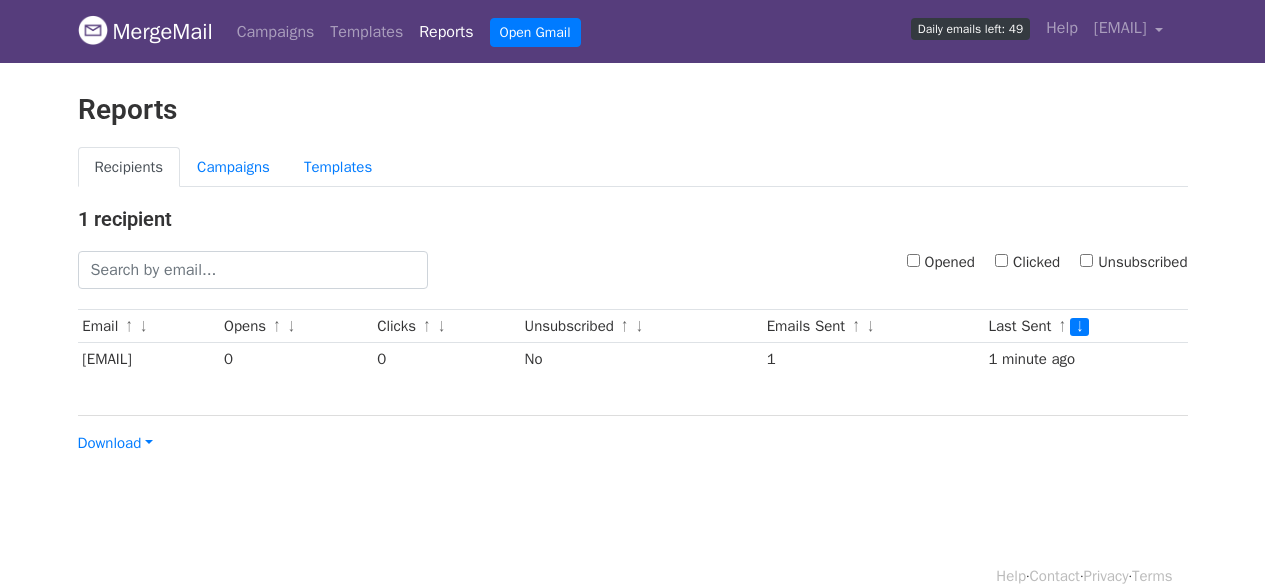 scroll, scrollTop: 0, scrollLeft: 0, axis: both 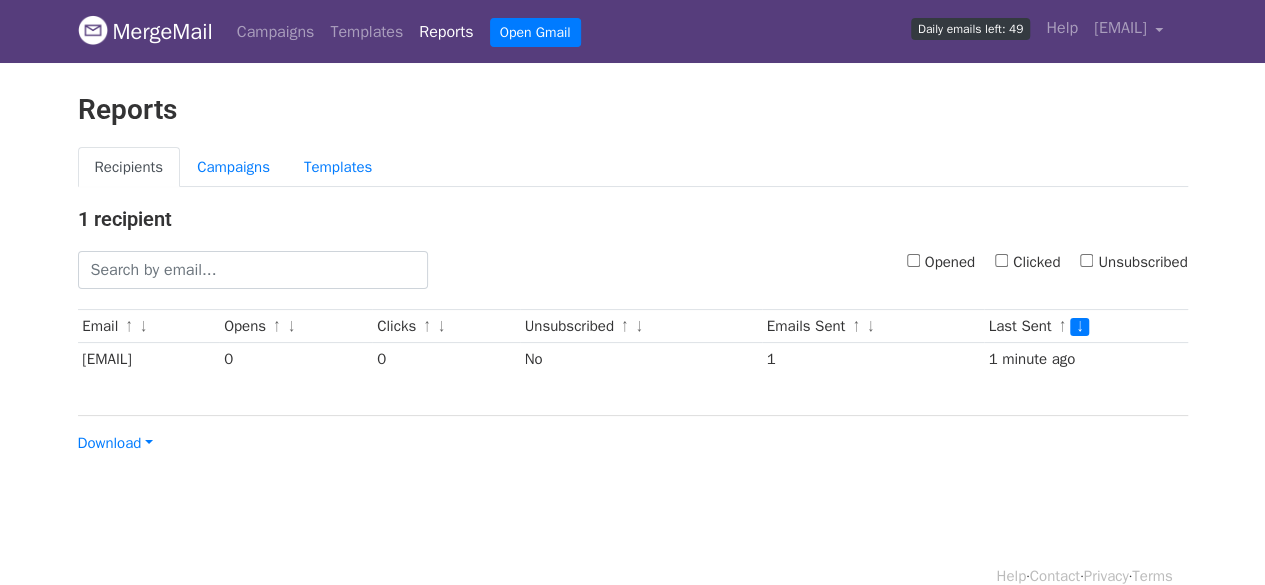 click on "Opened" at bounding box center [913, 260] 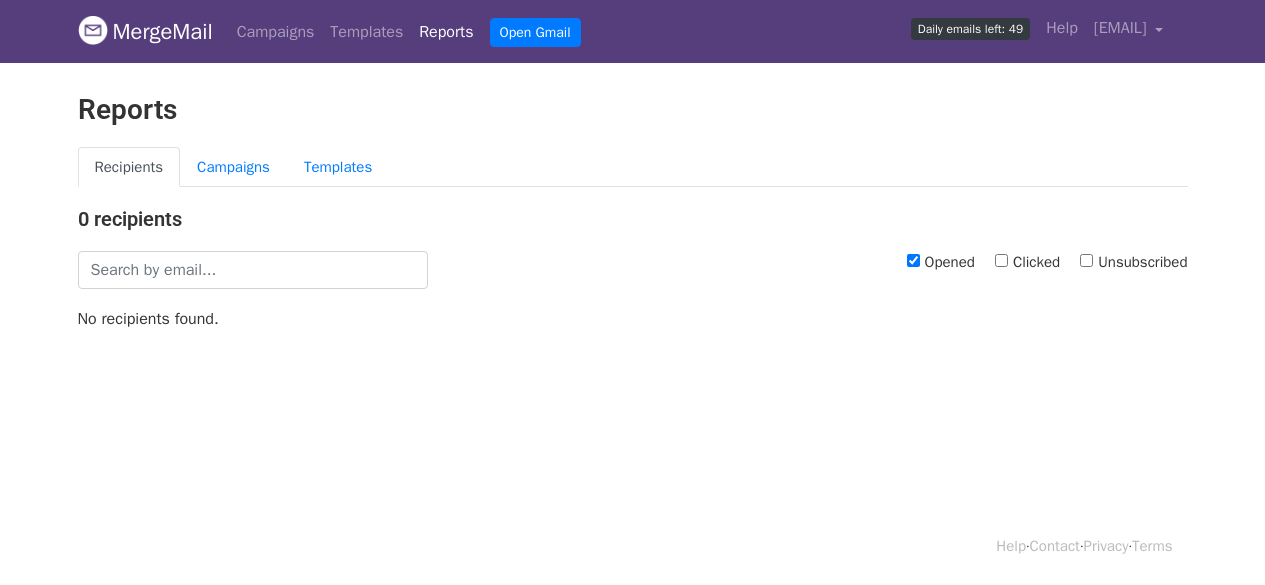 scroll, scrollTop: 0, scrollLeft: 0, axis: both 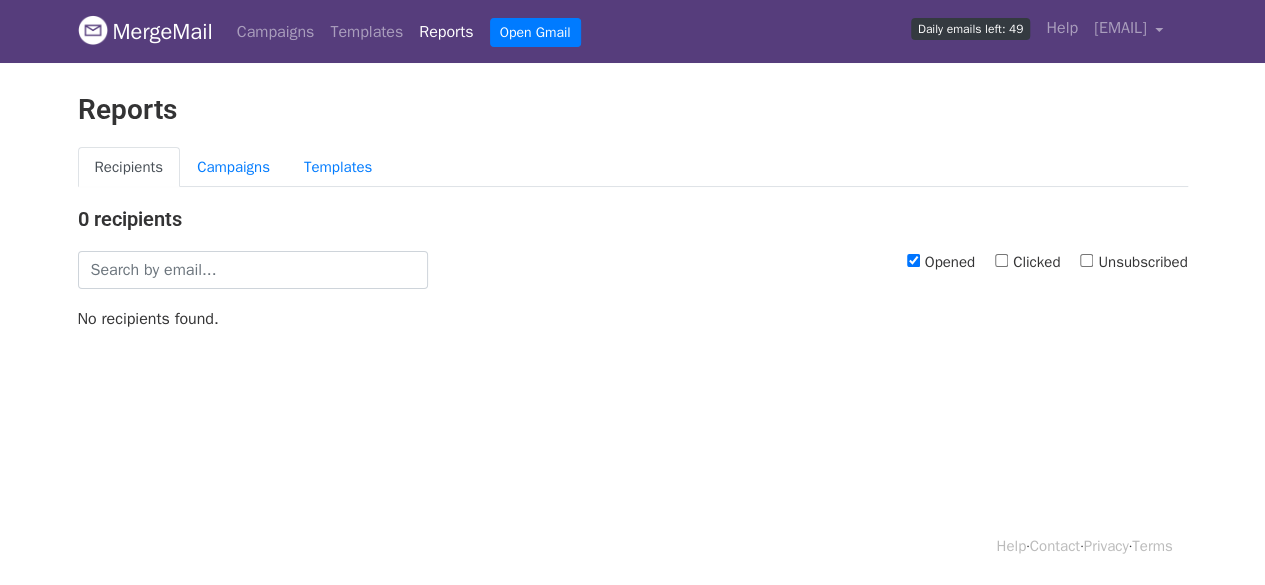 click on "Clicked" at bounding box center (1027, 262) 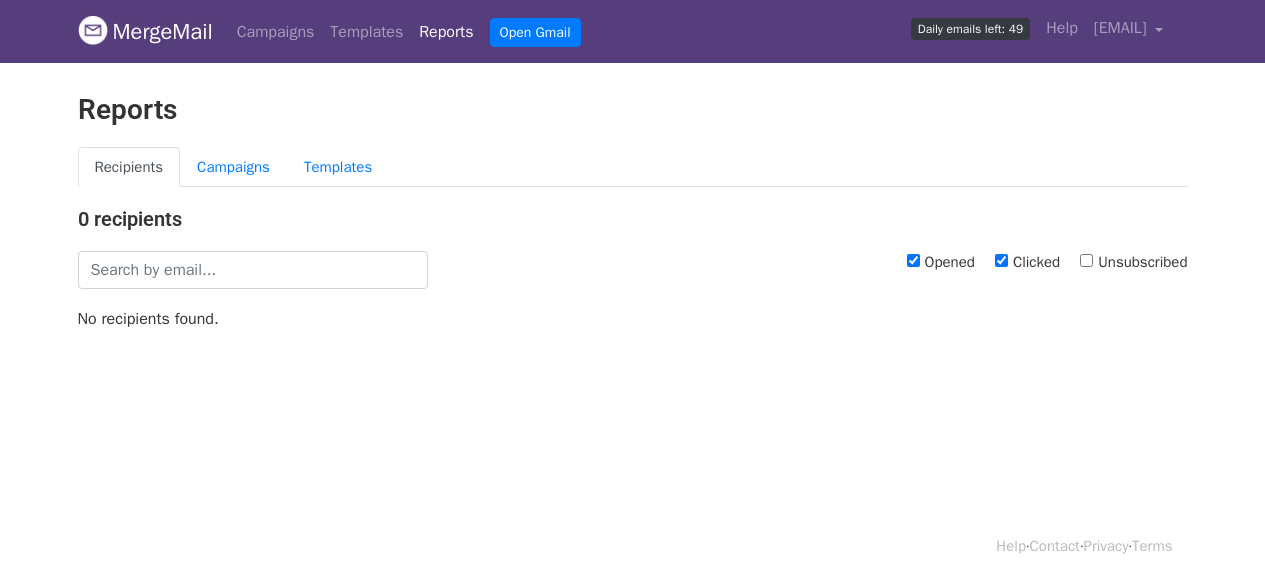 scroll, scrollTop: 0, scrollLeft: 0, axis: both 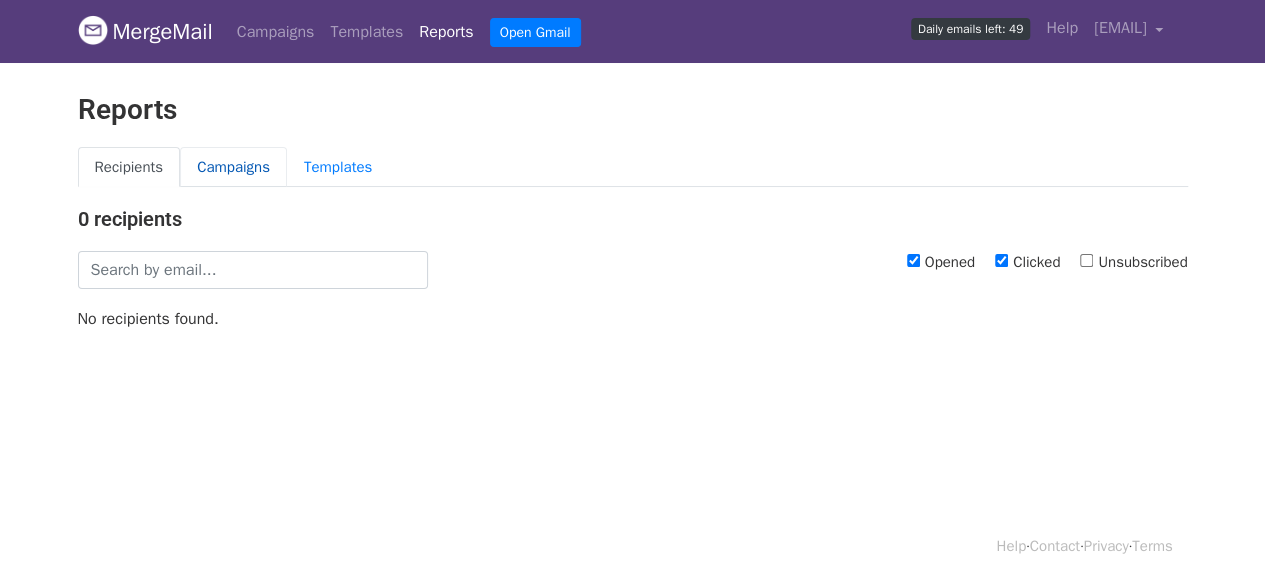 click on "Campaigns" at bounding box center [233, 167] 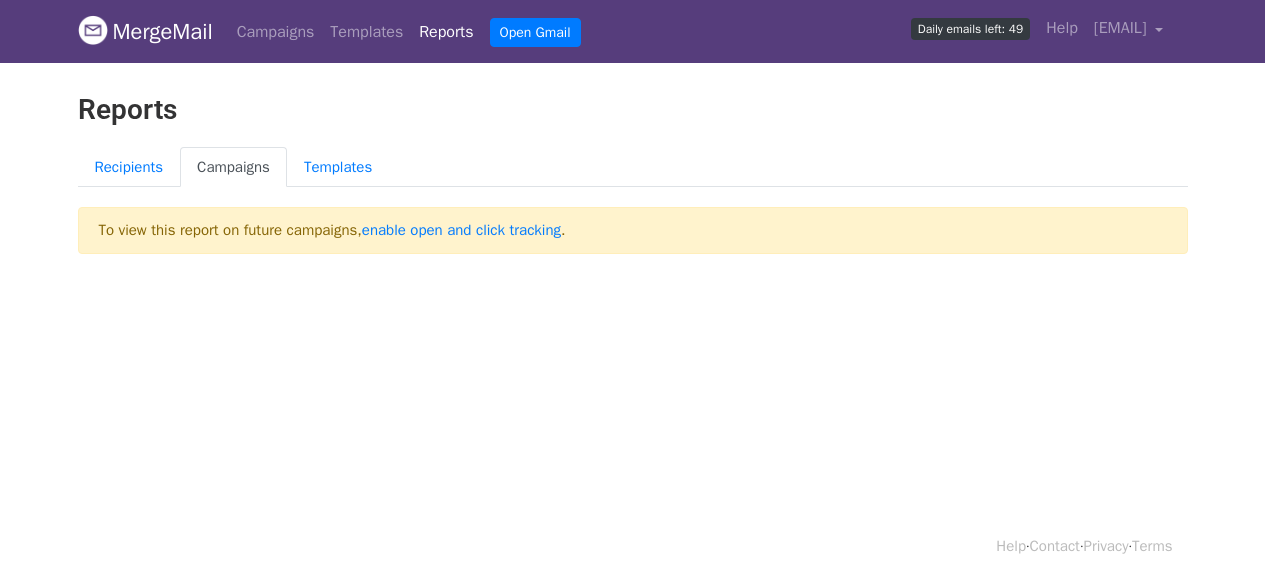 scroll, scrollTop: 0, scrollLeft: 0, axis: both 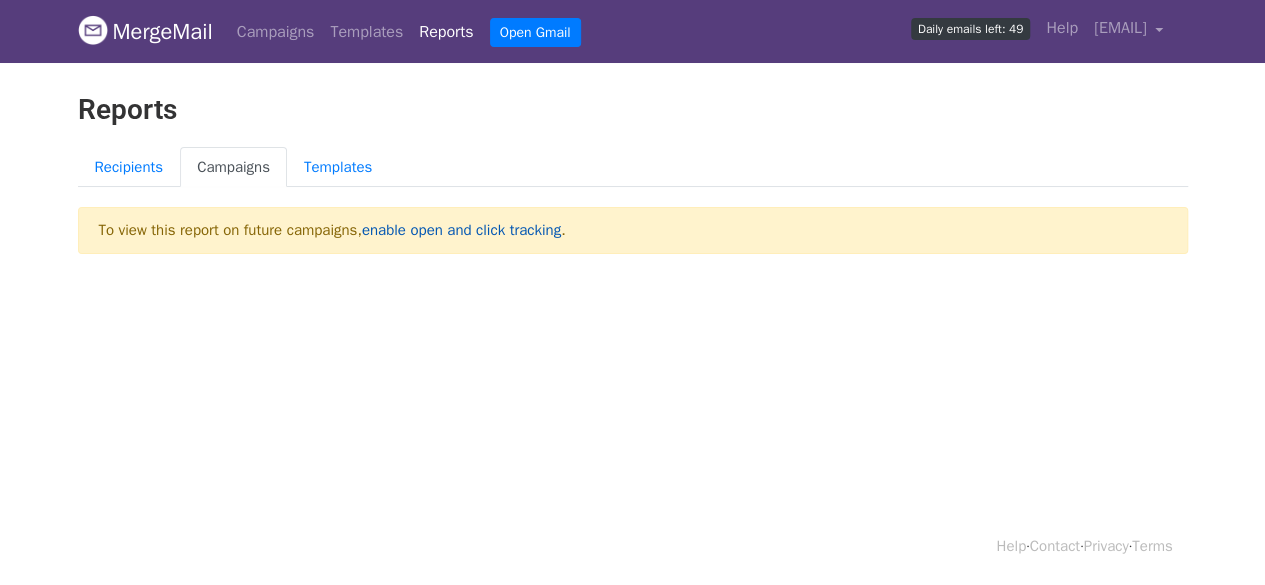 click on "enable open and click tracking" at bounding box center (461, 230) 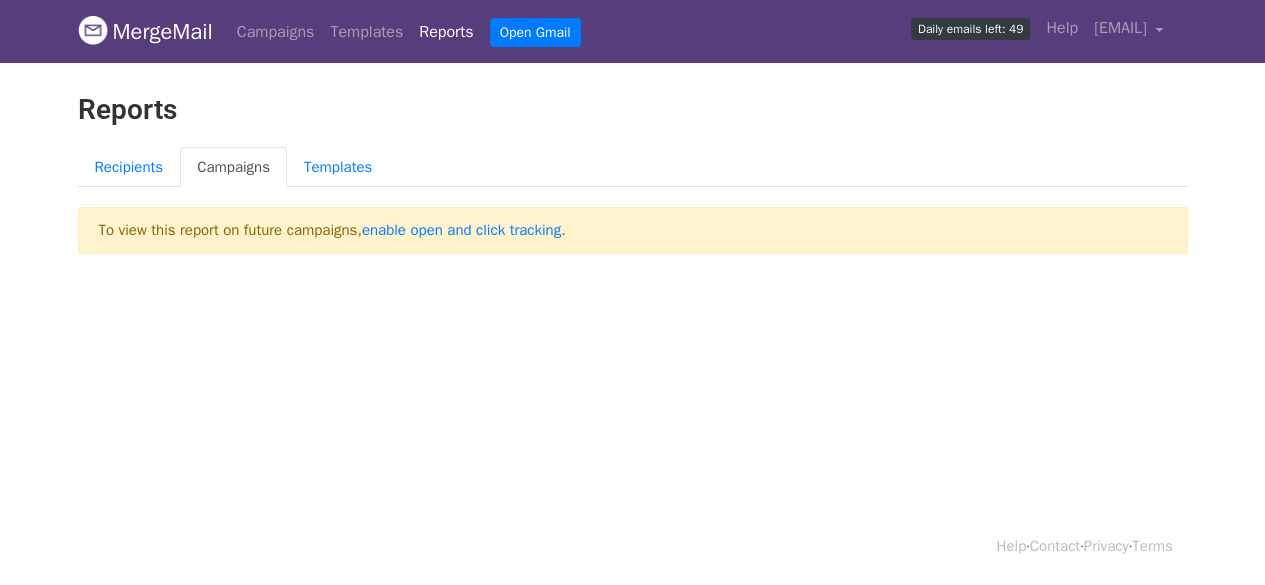 click on "Campaigns" at bounding box center [233, 167] 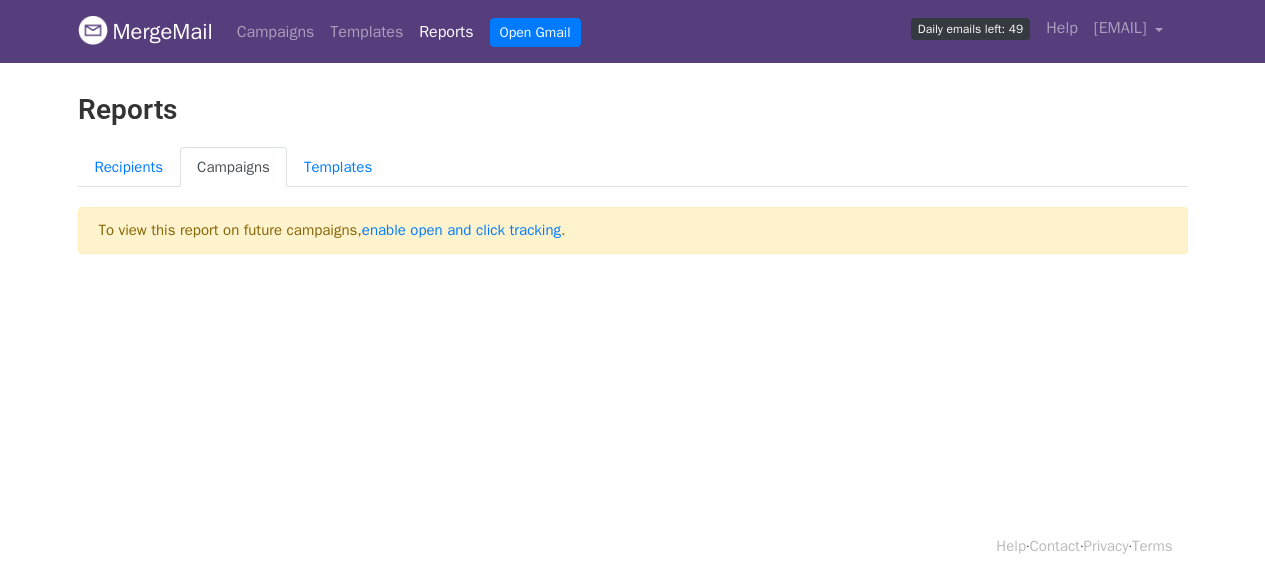 scroll, scrollTop: 0, scrollLeft: 0, axis: both 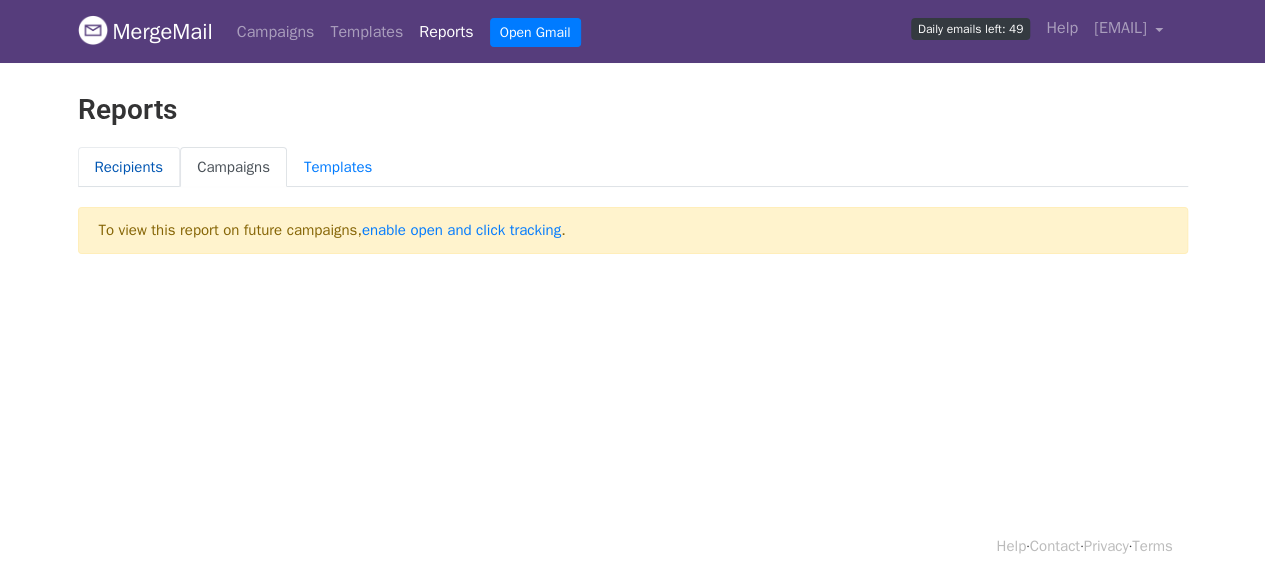 click on "Recipients" at bounding box center (129, 167) 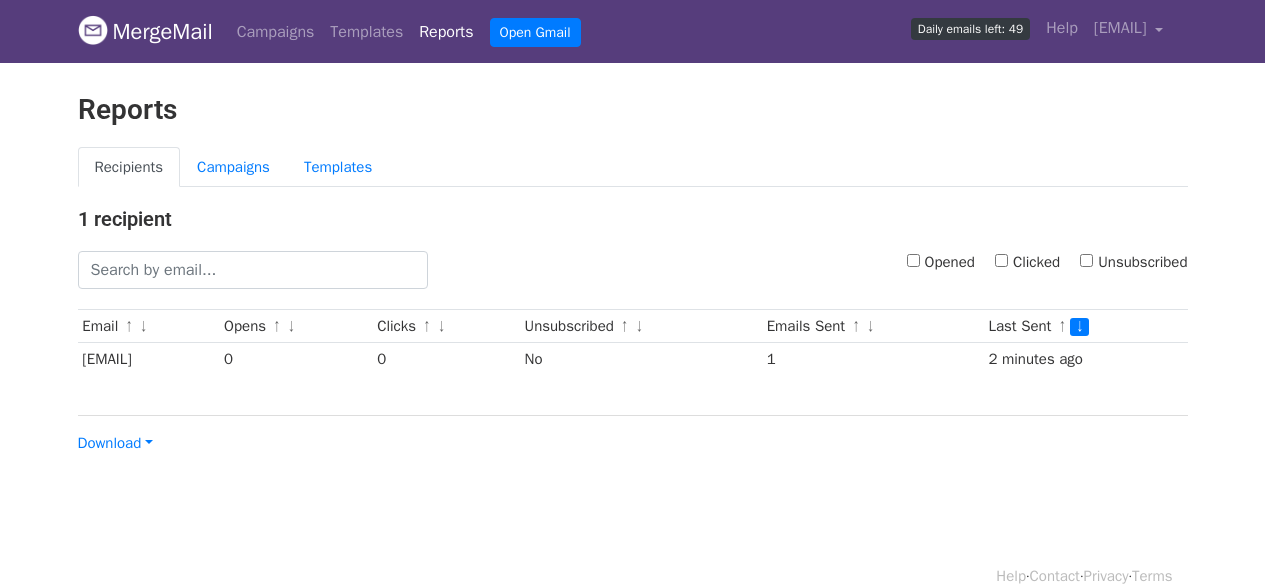 scroll, scrollTop: 0, scrollLeft: 0, axis: both 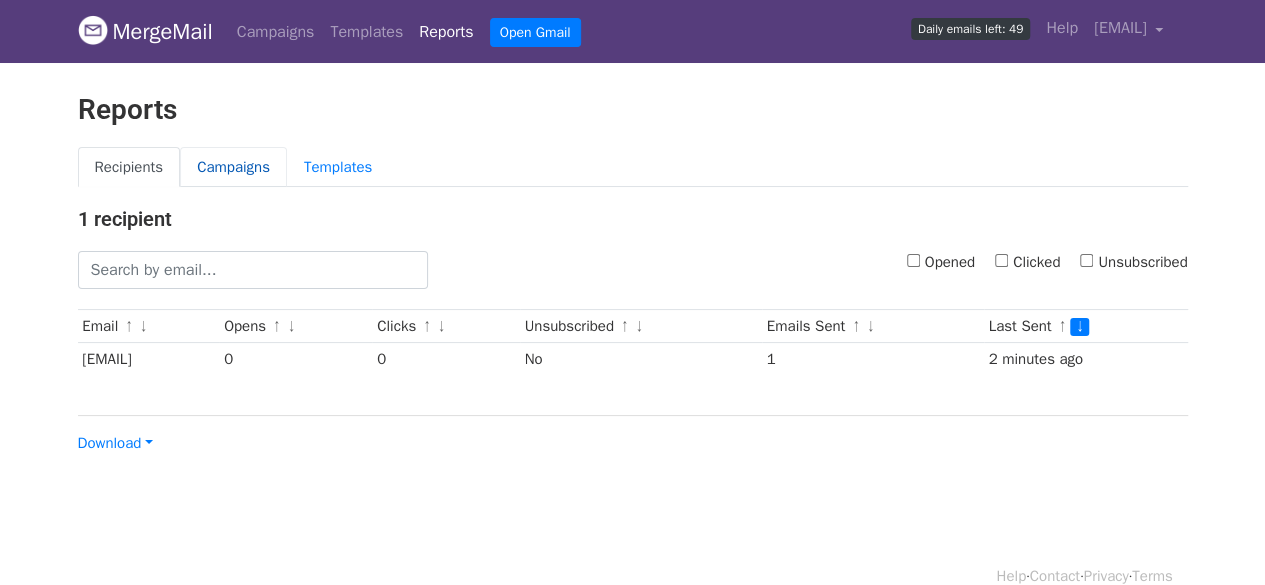 click on "Campaigns" at bounding box center (233, 167) 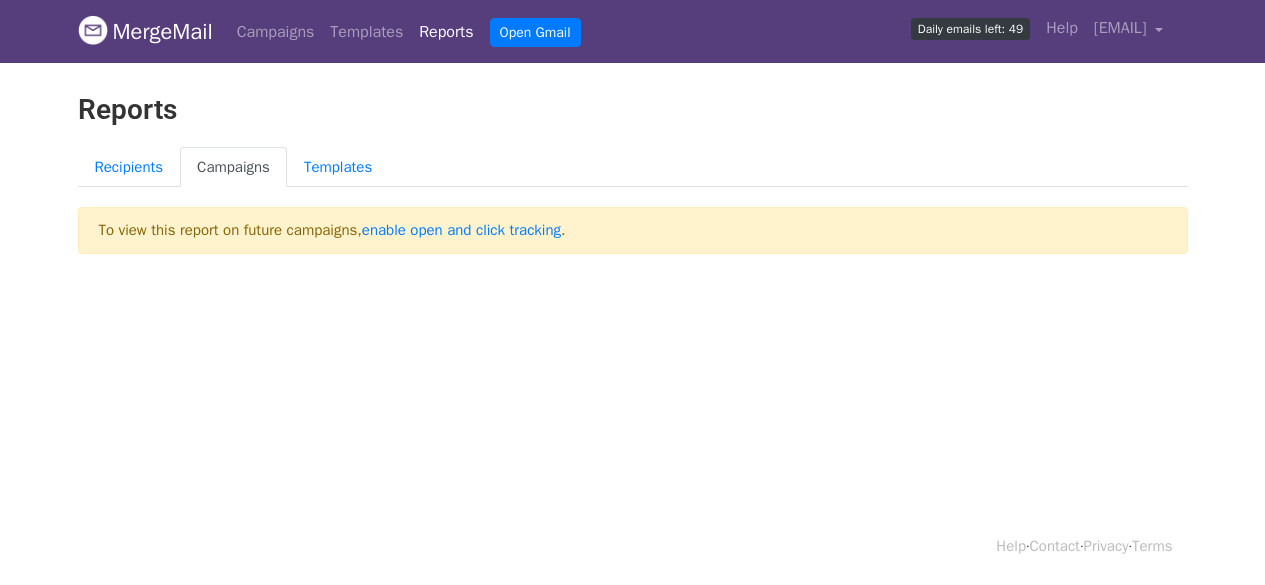 scroll, scrollTop: 0, scrollLeft: 0, axis: both 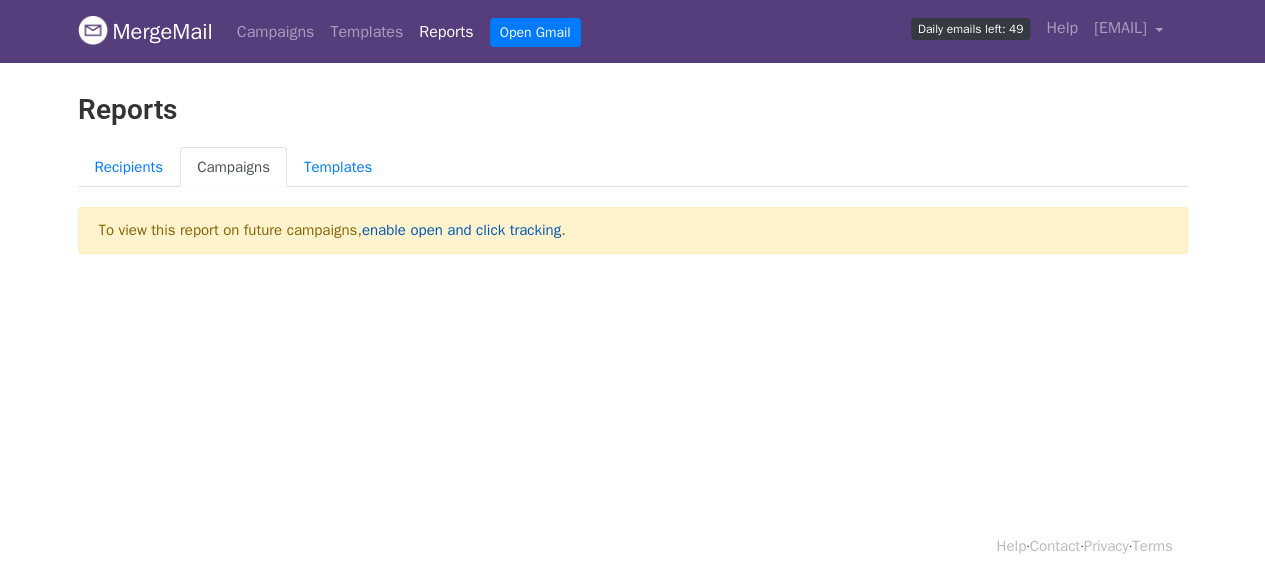 click on "enable open and click tracking" at bounding box center (461, 230) 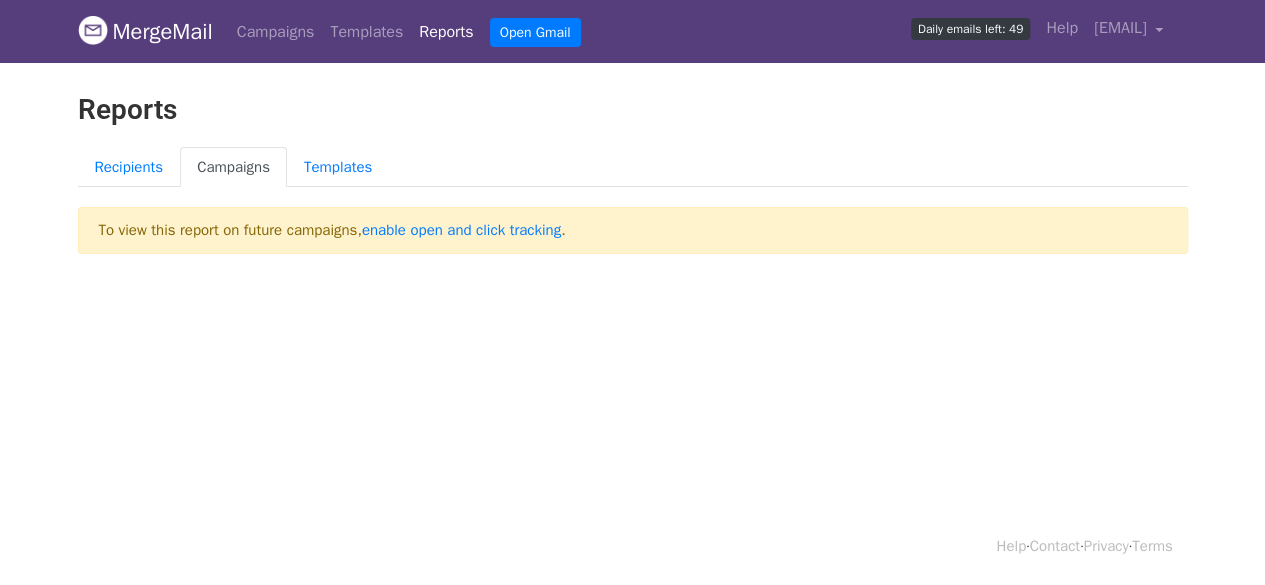 click on "Reports" at bounding box center [446, 32] 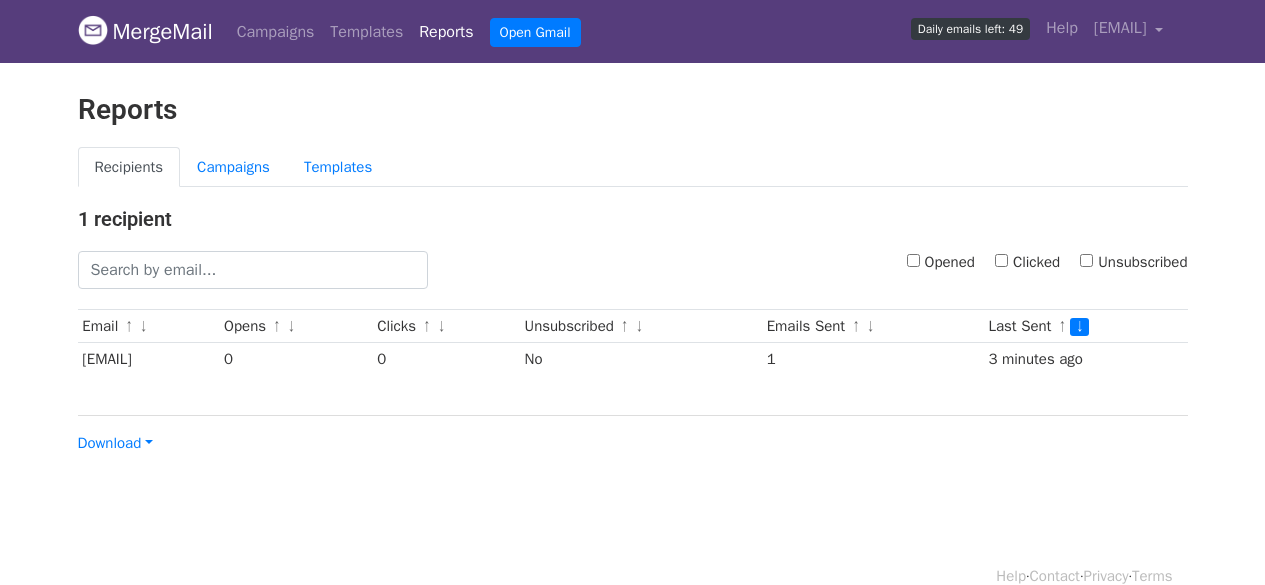 scroll, scrollTop: 0, scrollLeft: 0, axis: both 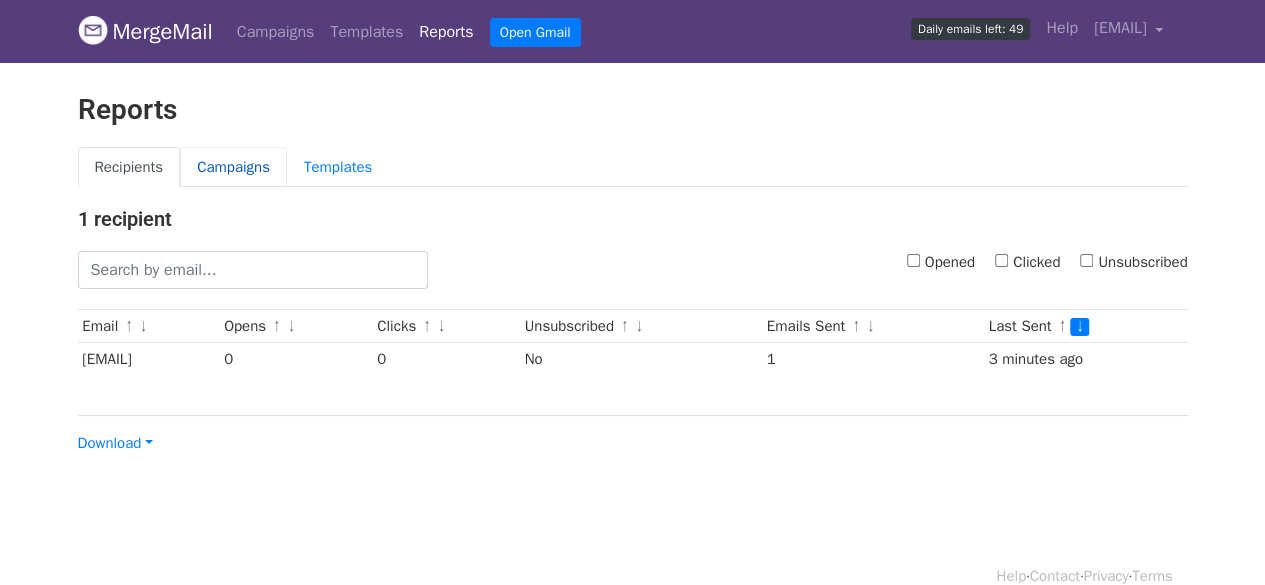 click on "Campaigns" at bounding box center (233, 167) 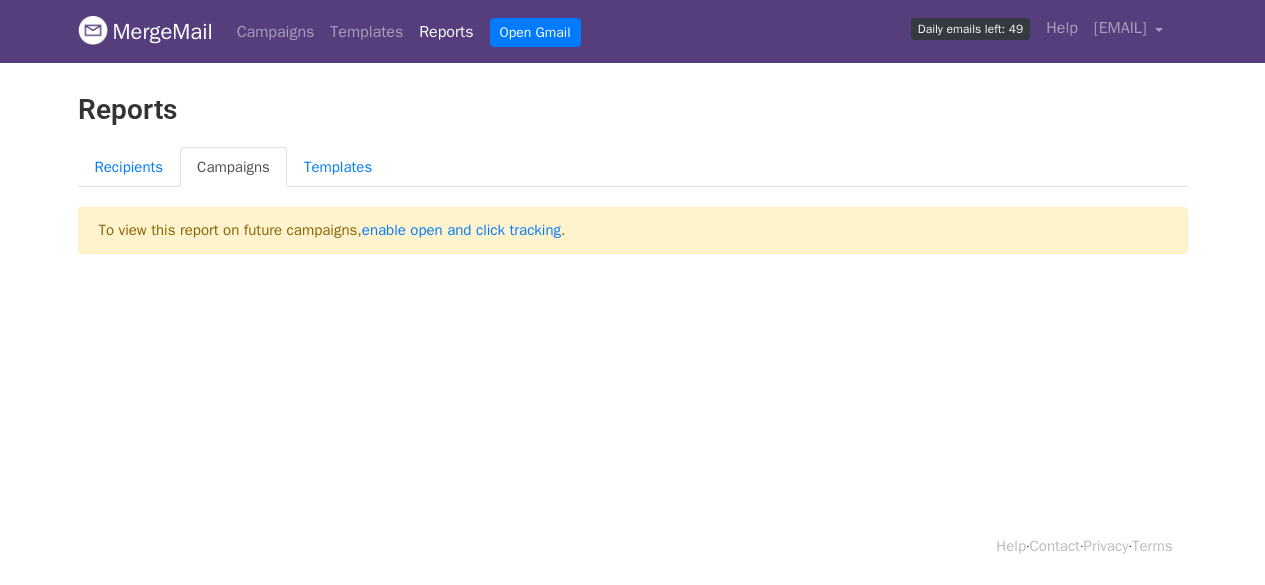 scroll, scrollTop: 0, scrollLeft: 0, axis: both 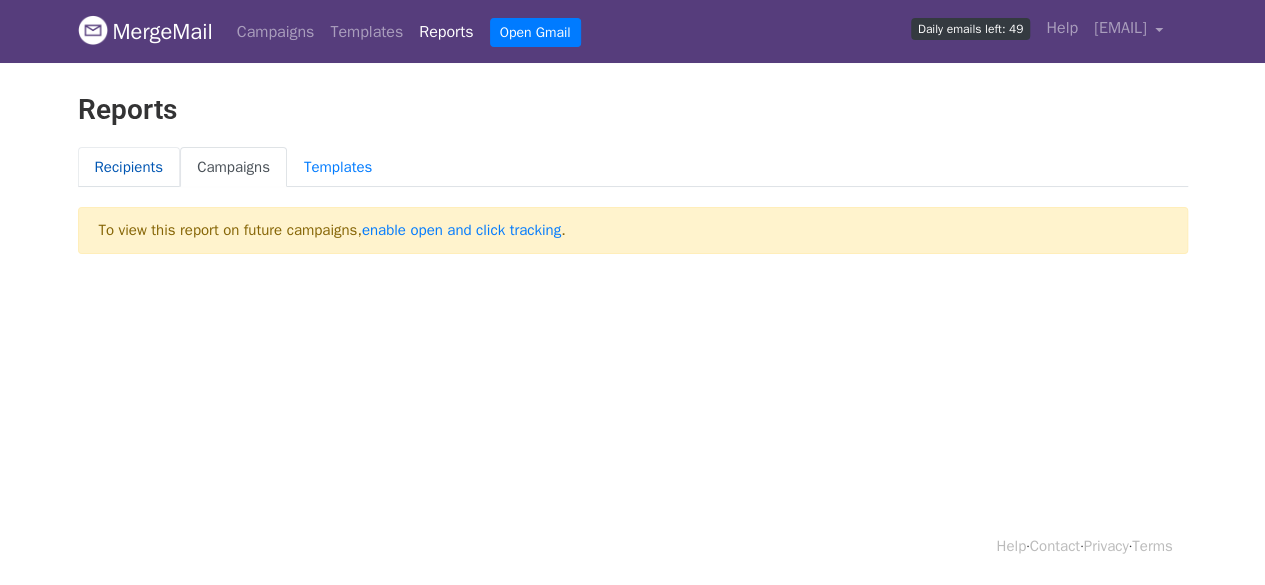 click on "Recipients" at bounding box center [129, 167] 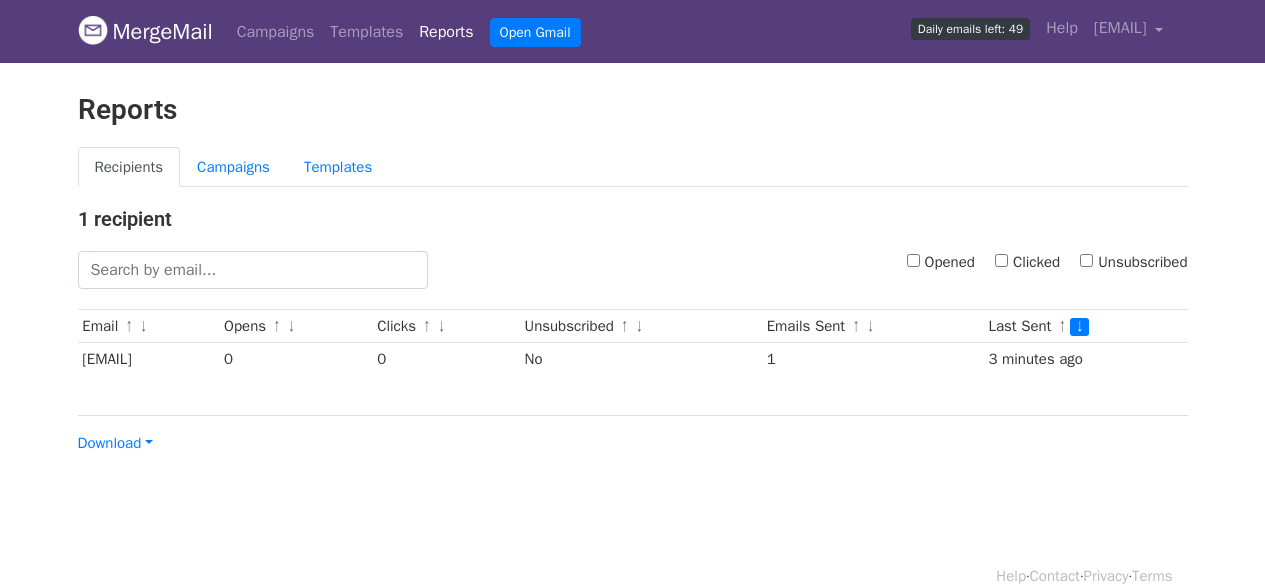 scroll, scrollTop: 0, scrollLeft: 0, axis: both 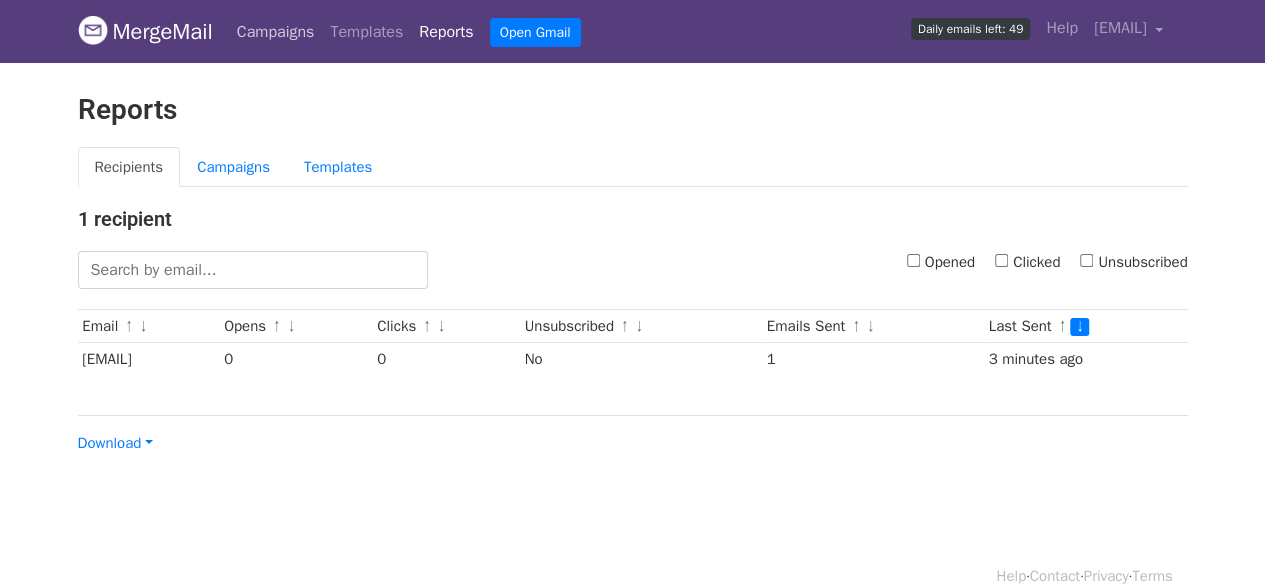 click on "Campaigns" at bounding box center [276, 32] 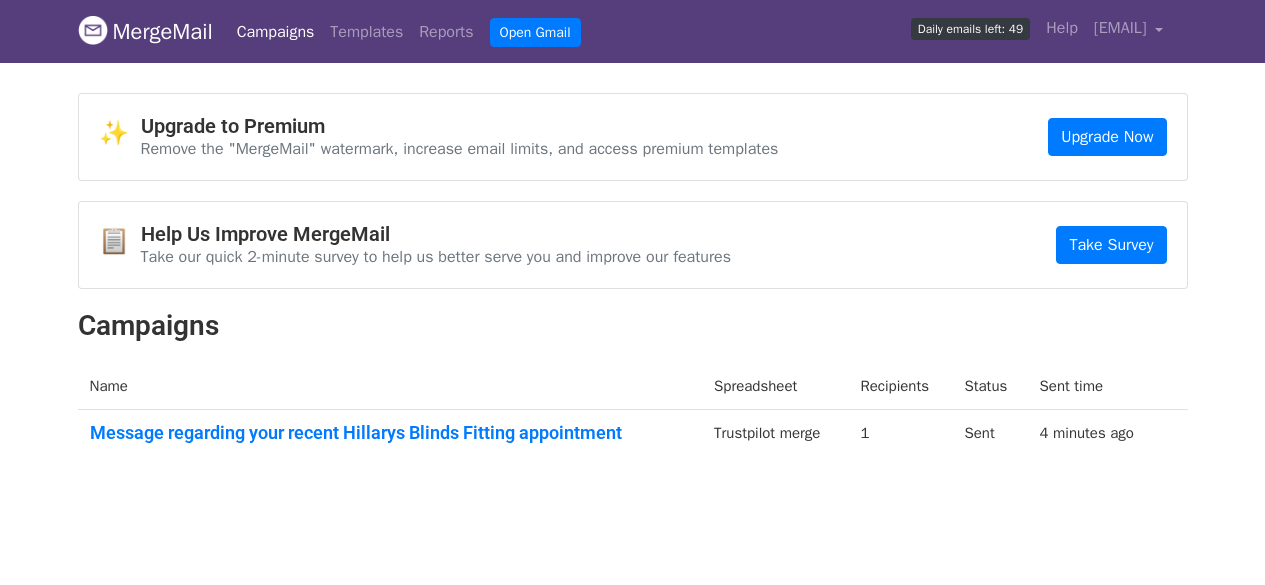 scroll, scrollTop: 0, scrollLeft: 0, axis: both 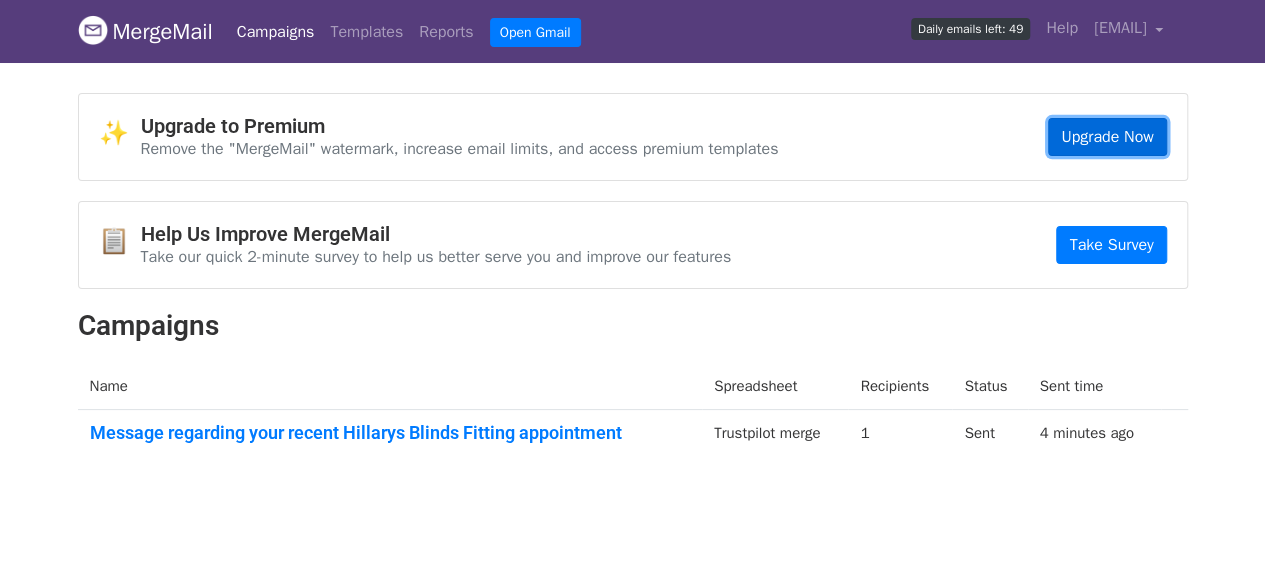 click on "Upgrade Now" at bounding box center (1107, 137) 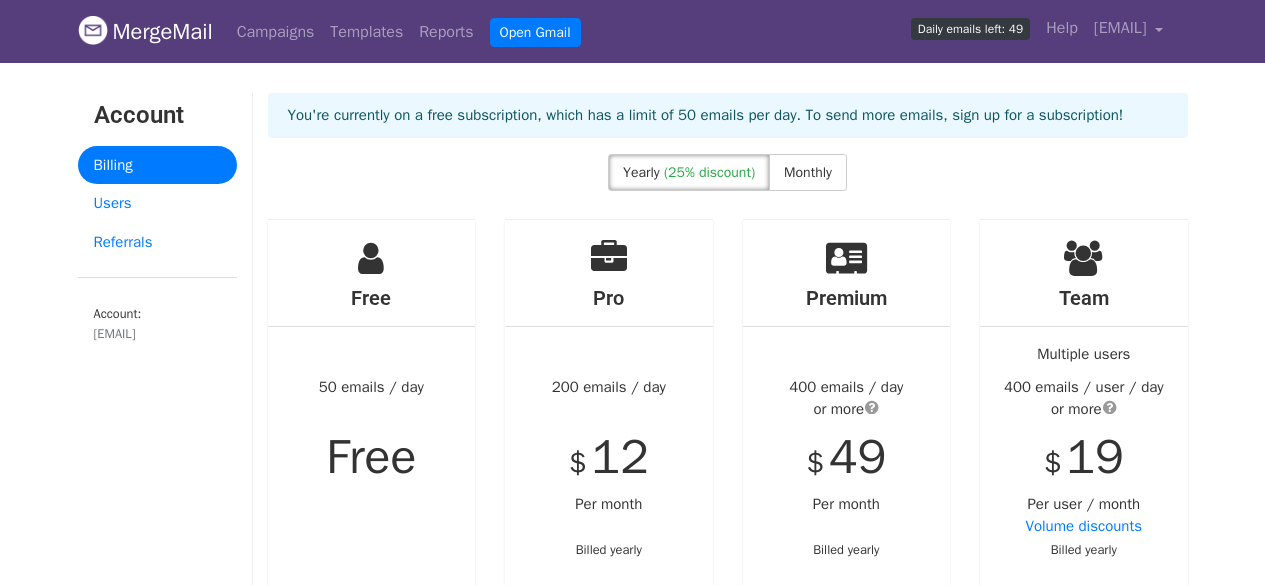 scroll, scrollTop: 0, scrollLeft: 0, axis: both 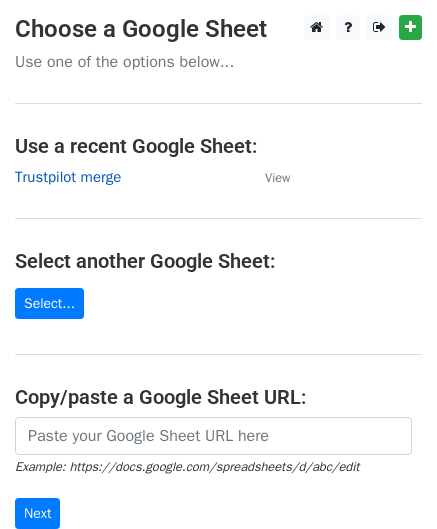 click on "Trustpilot merge" at bounding box center [68, 177] 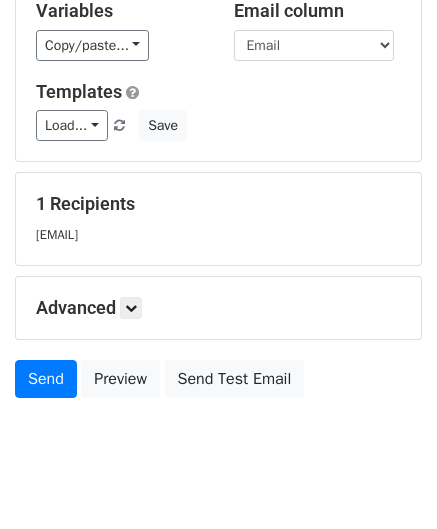 scroll, scrollTop: 243, scrollLeft: 0, axis: vertical 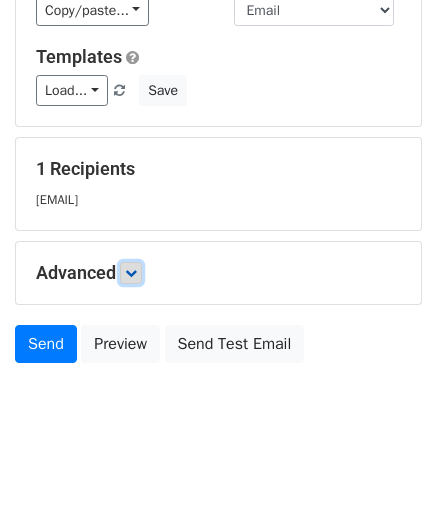 click at bounding box center (131, 273) 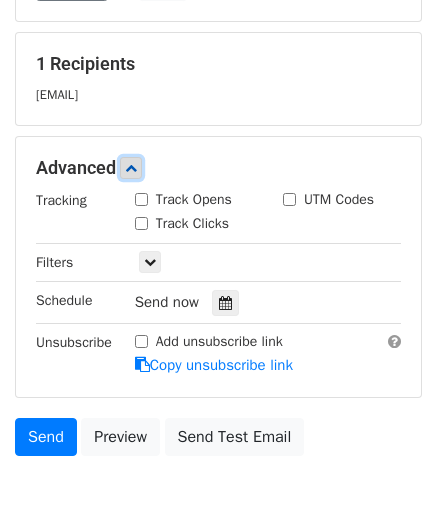 scroll, scrollTop: 358, scrollLeft: 0, axis: vertical 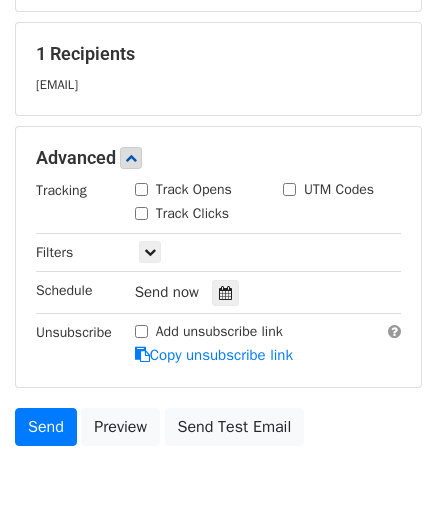 click on "Track Opens" at bounding box center (141, 189) 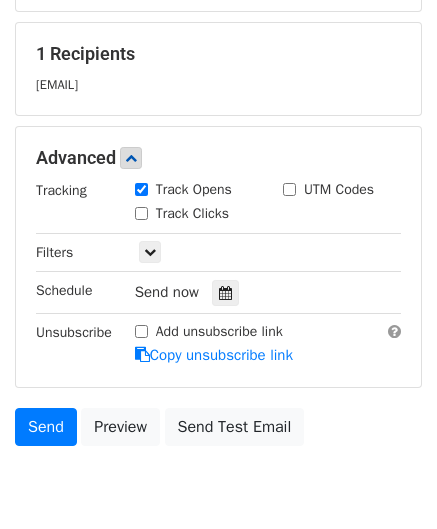click on "Track Clicks" at bounding box center [141, 213] 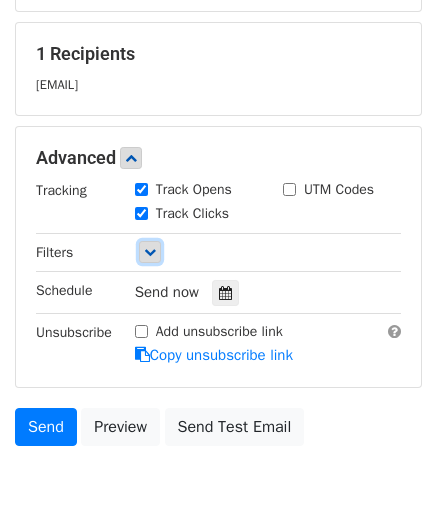 click at bounding box center [150, 252] 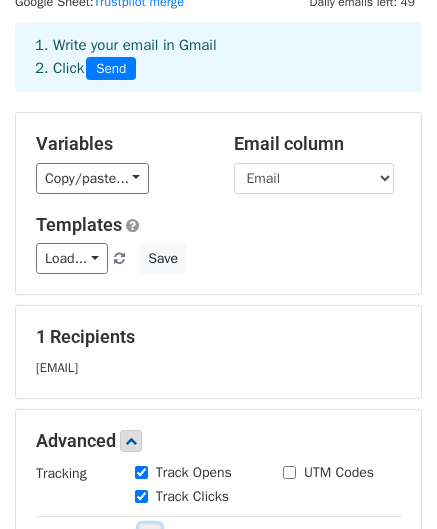 scroll, scrollTop: 124, scrollLeft: 0, axis: vertical 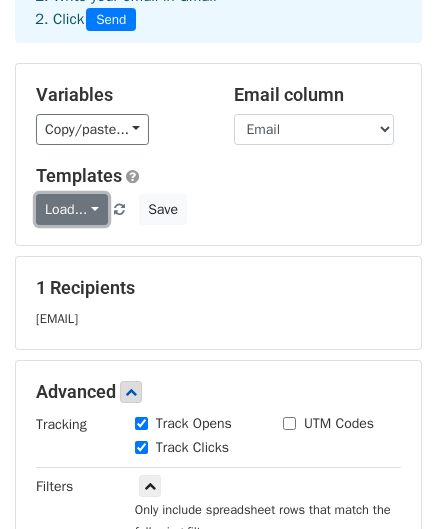 click on "Load..." at bounding box center (72, 209) 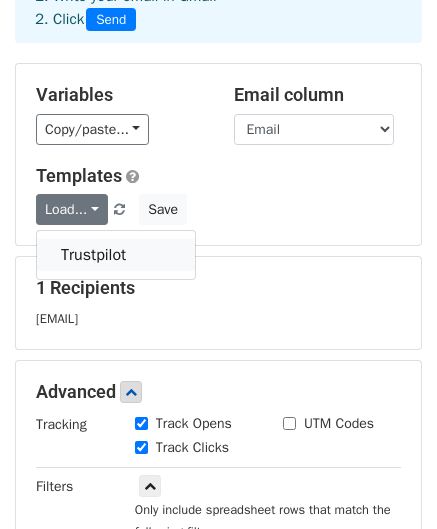 click on "Trustpilot" at bounding box center (116, 255) 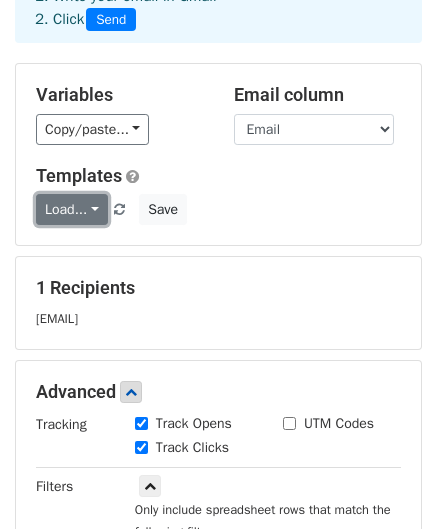 click on "Load..." at bounding box center (72, 209) 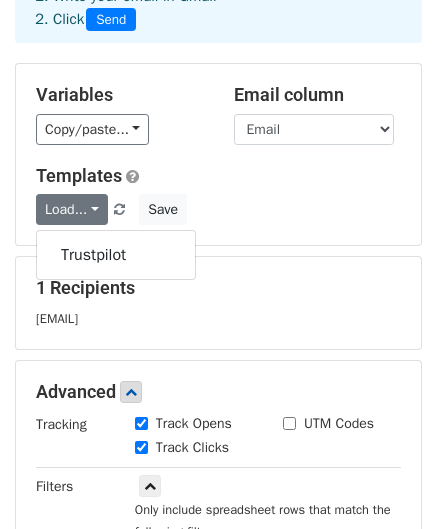 click on "1 Recipients" at bounding box center [218, 288] 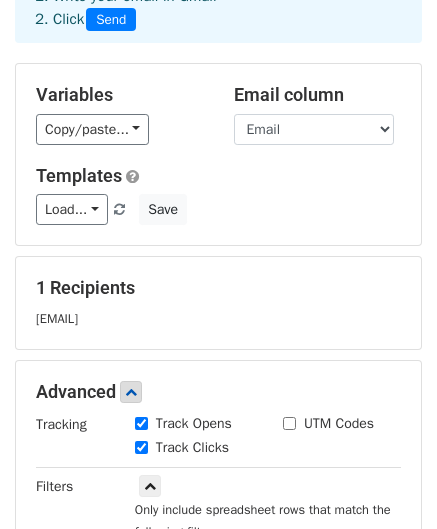 scroll, scrollTop: 149, scrollLeft: 0, axis: vertical 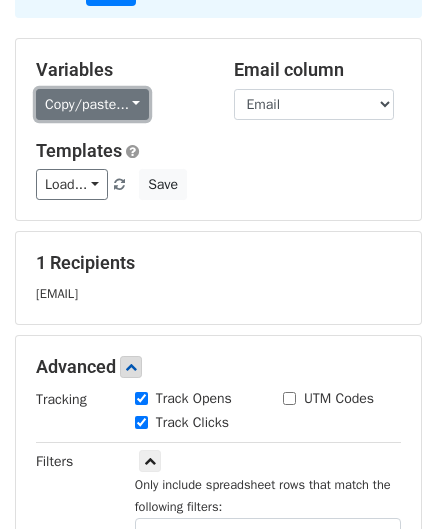 click on "Copy/paste..." at bounding box center [92, 104] 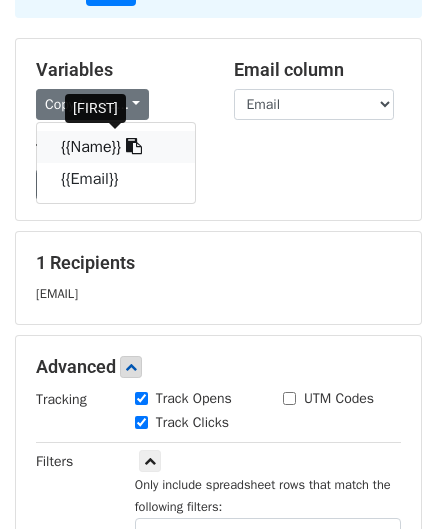 click on "{{Name}}" at bounding box center [116, 147] 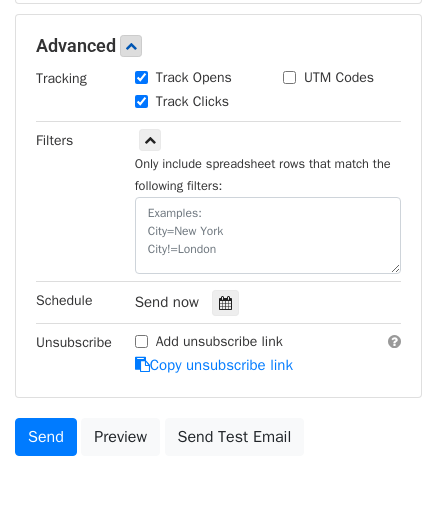 scroll, scrollTop: 479, scrollLeft: 0, axis: vertical 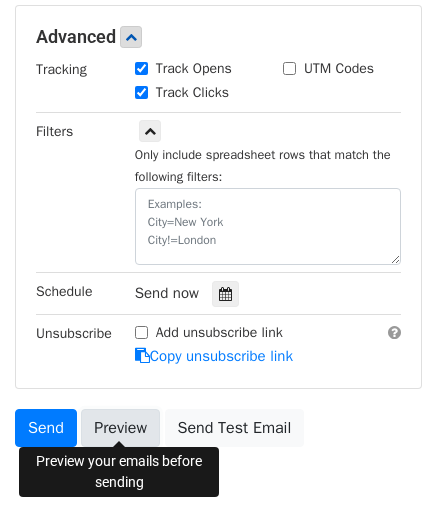 click on "Preview" at bounding box center [120, 428] 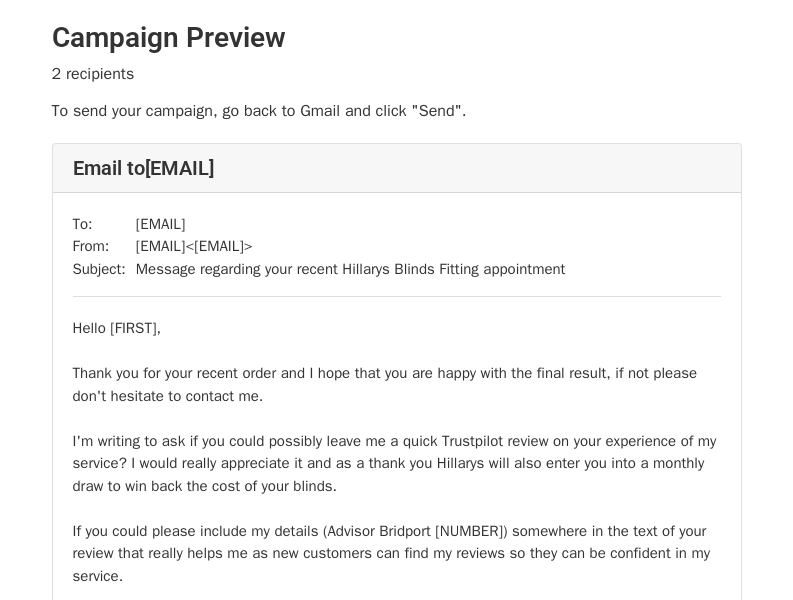 scroll, scrollTop: 0, scrollLeft: 0, axis: both 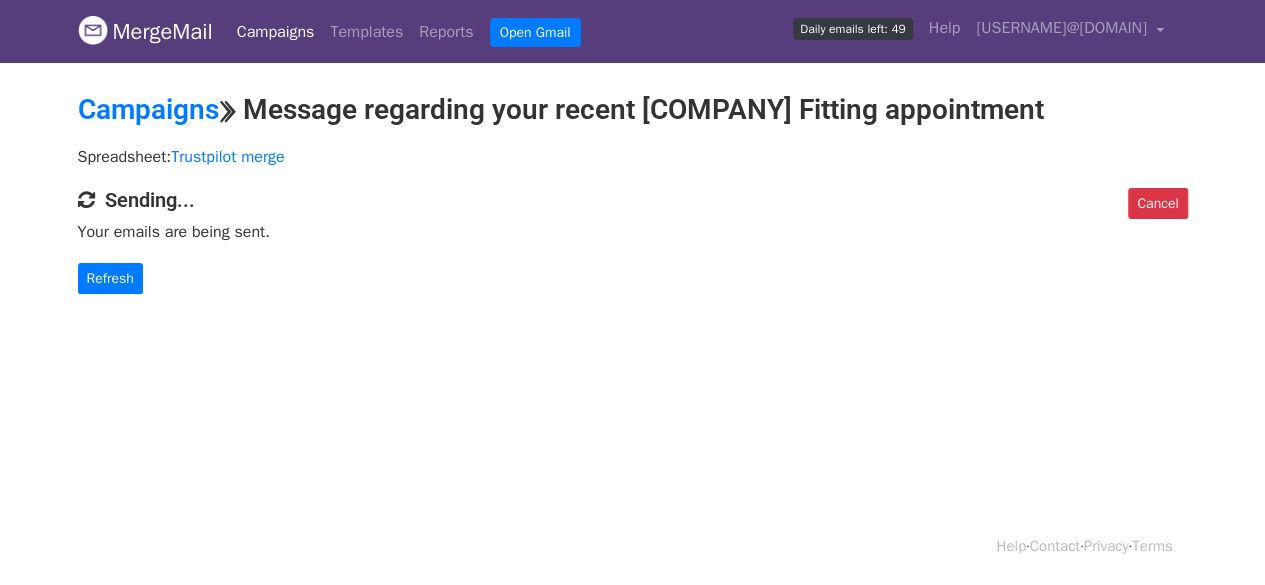 click on "Campaigns" at bounding box center (276, 32) 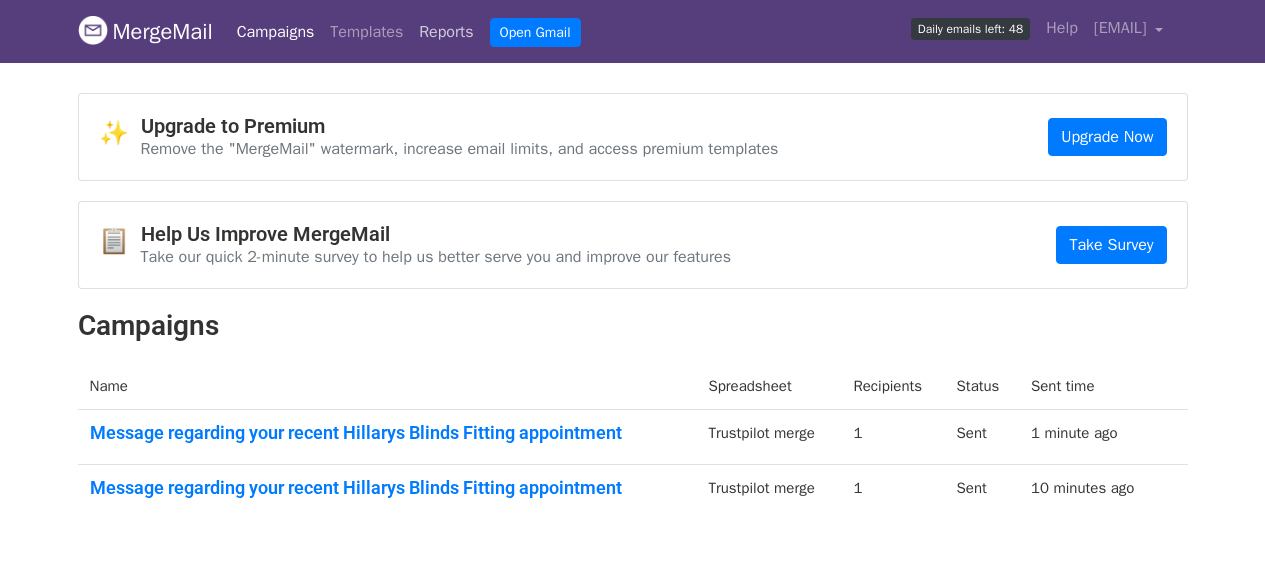 scroll, scrollTop: 0, scrollLeft: 0, axis: both 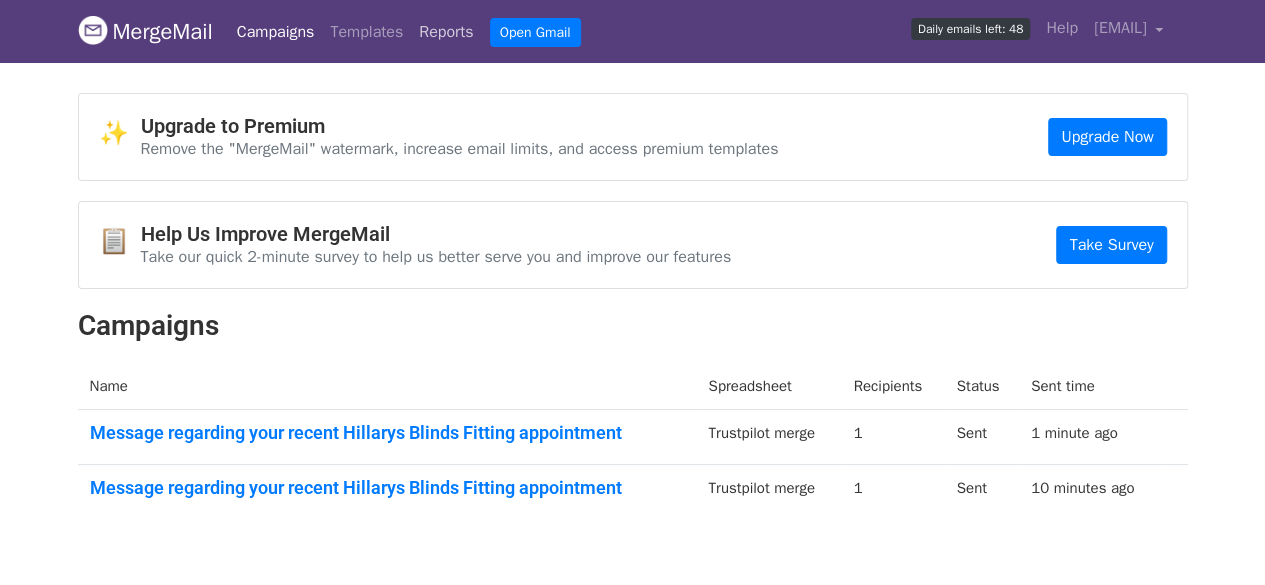 click on "Reports" at bounding box center (446, 32) 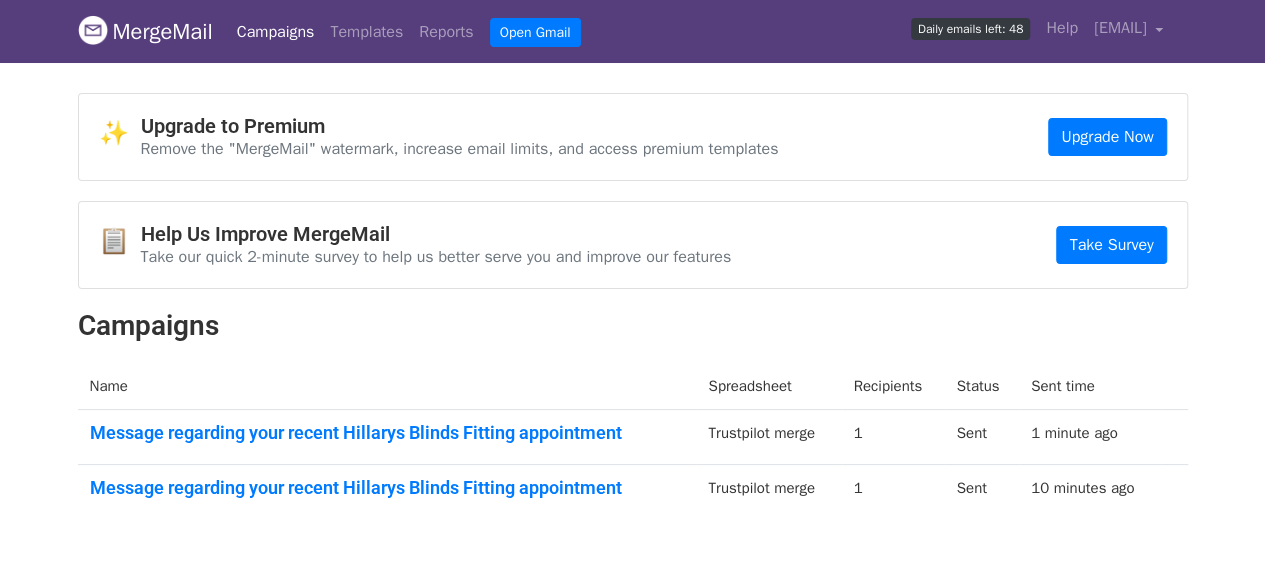 click on "Campaigns" at bounding box center [276, 32] 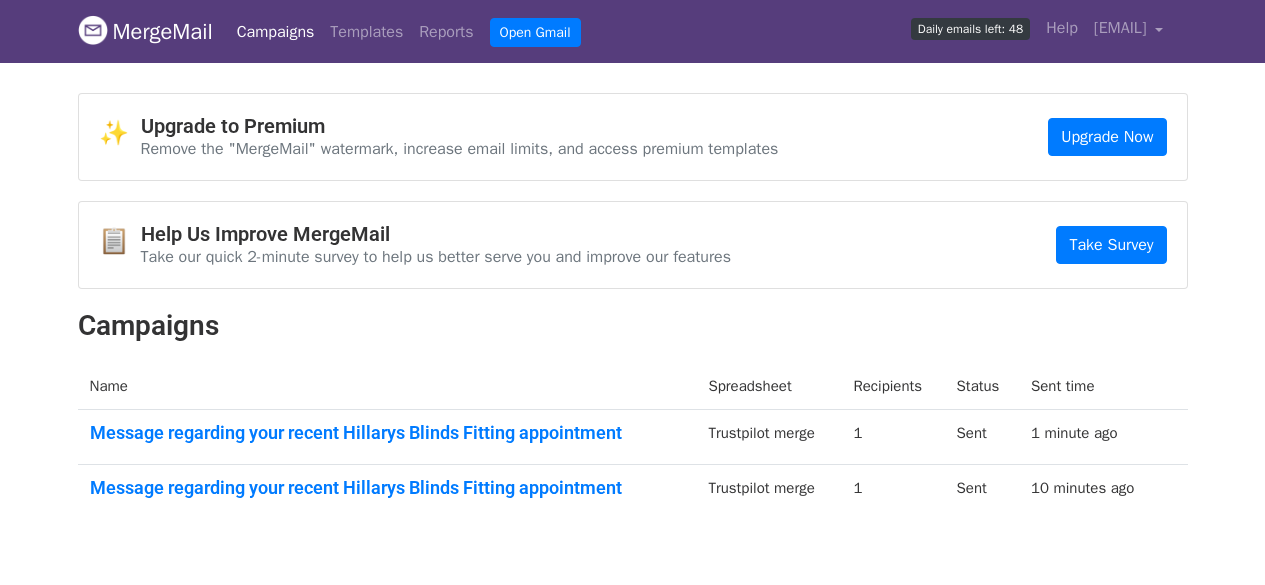 scroll, scrollTop: 0, scrollLeft: 0, axis: both 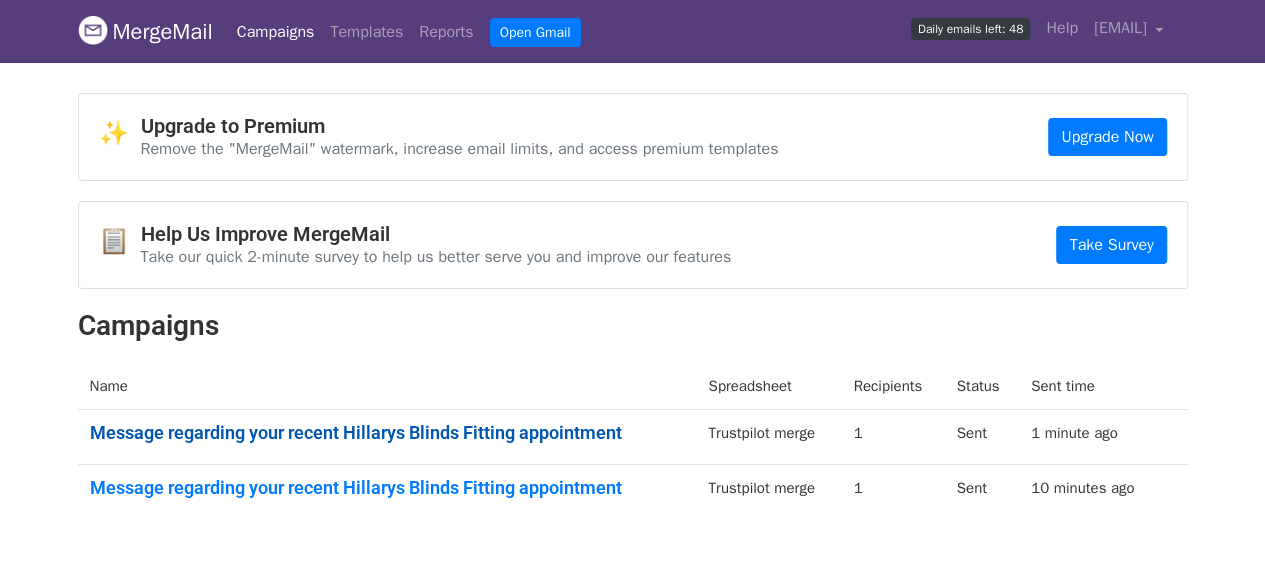 click on "Message regarding your recent Hillarys Blinds Fitting appointment" at bounding box center (387, 433) 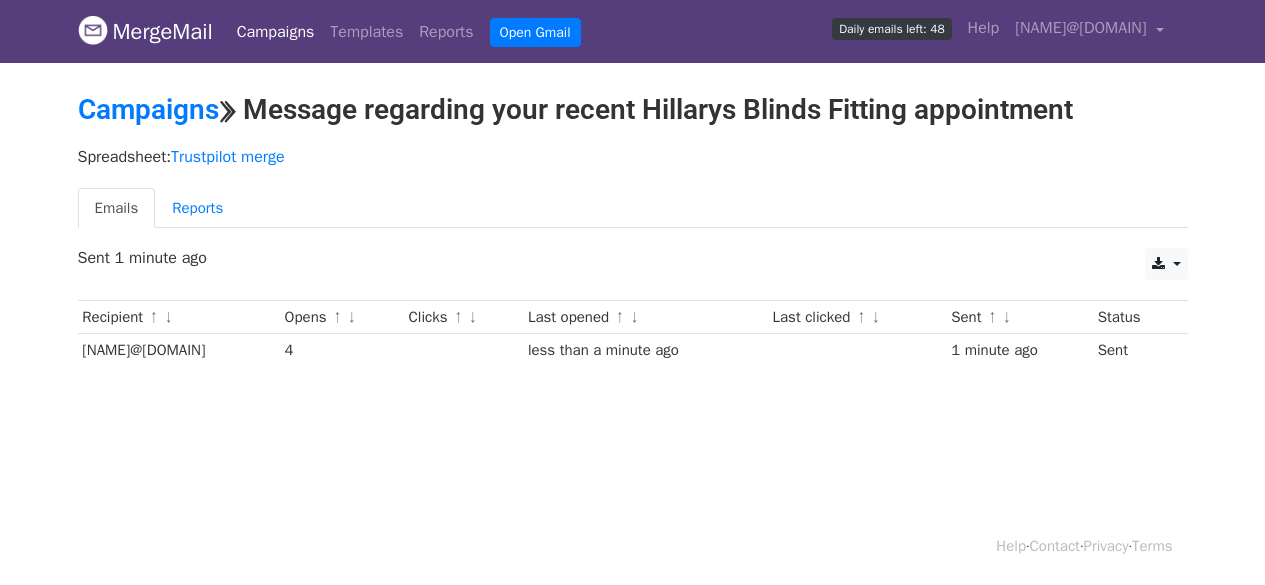 scroll, scrollTop: 0, scrollLeft: 0, axis: both 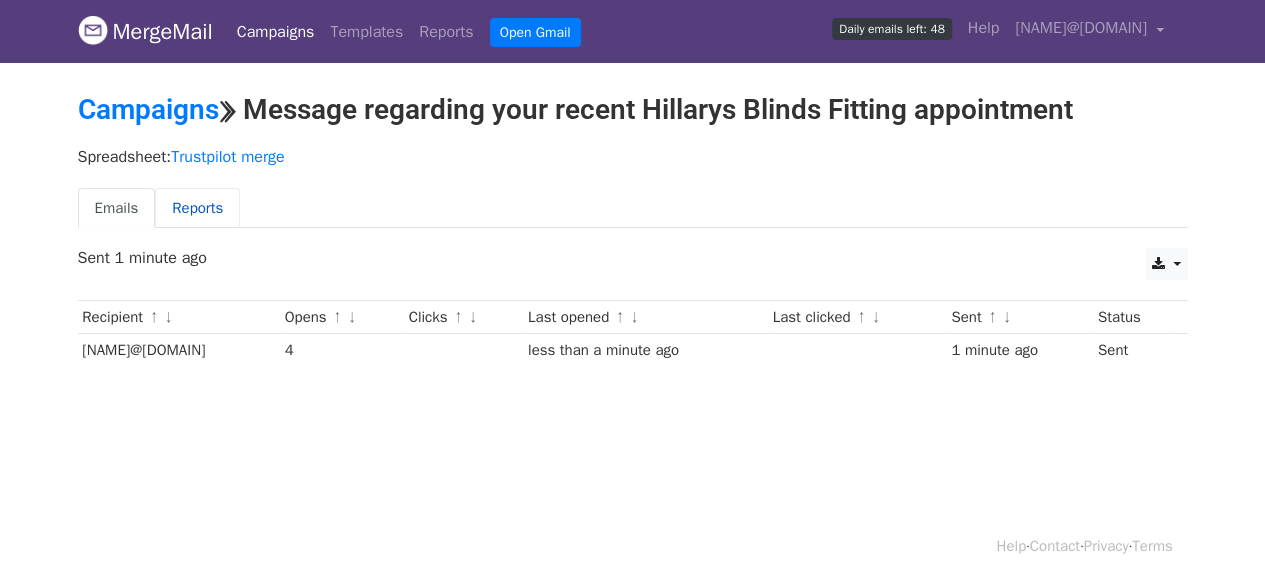 click on "Reports" at bounding box center [197, 208] 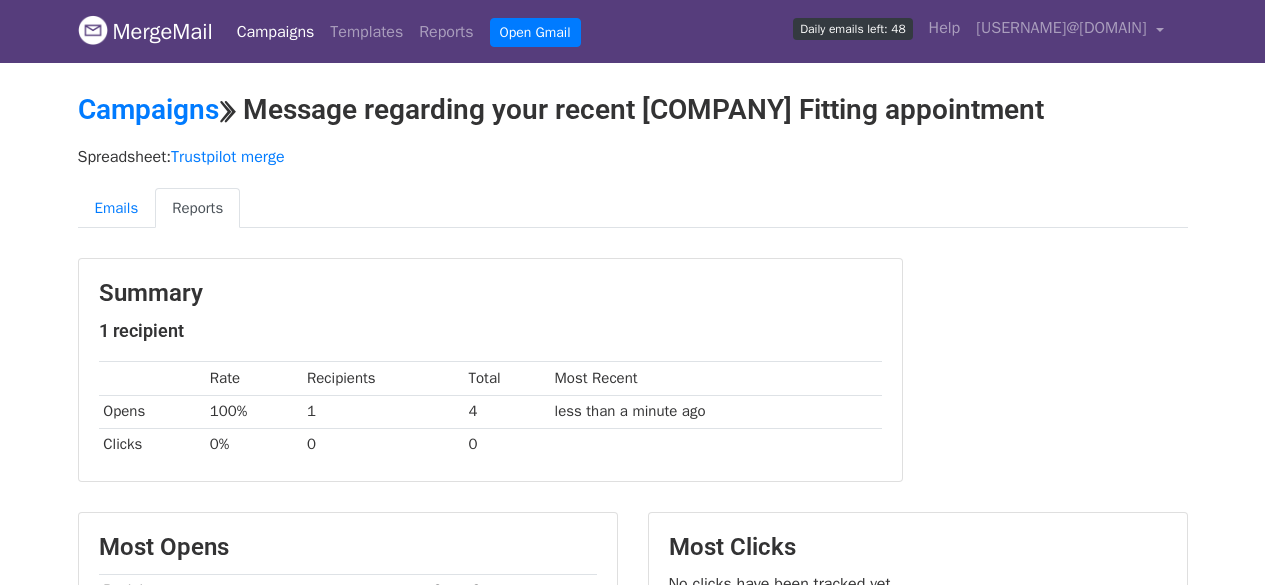 scroll, scrollTop: 0, scrollLeft: 0, axis: both 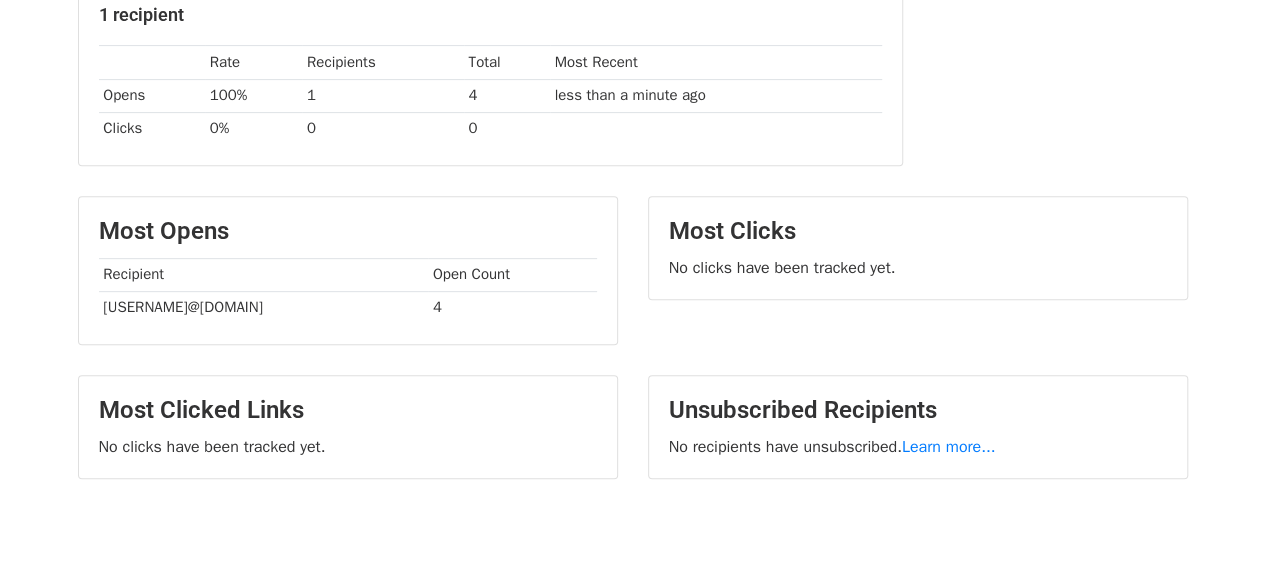 click on "Most Opens
Recipient
Open Count
paul.taylor3067@gmail.com
4" at bounding box center [348, 270] 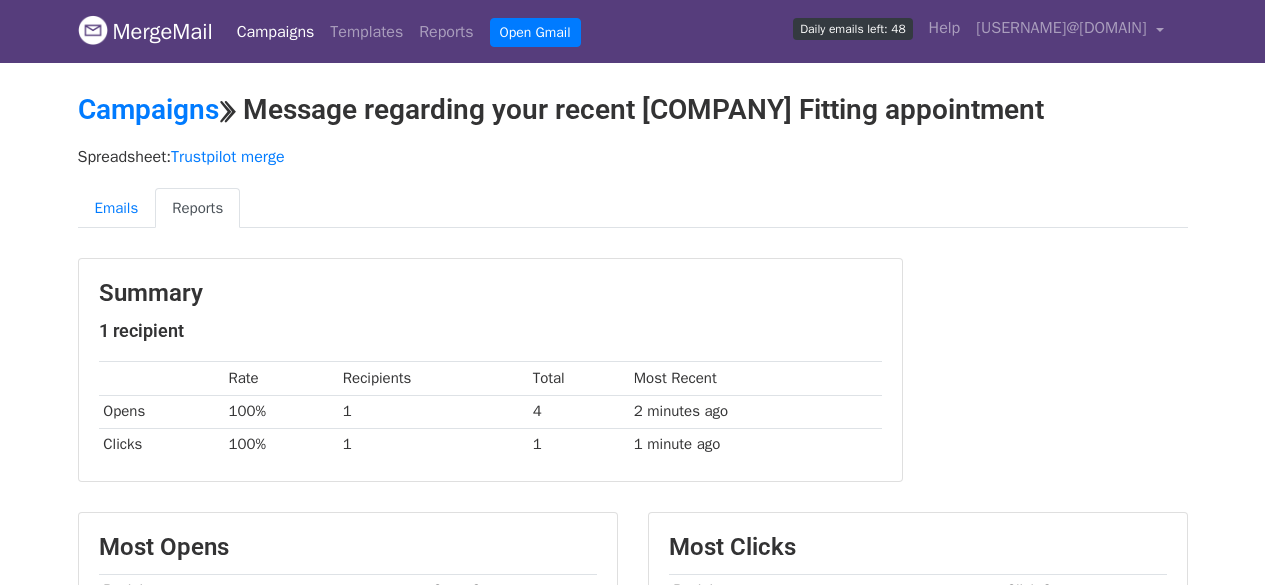 scroll, scrollTop: 316, scrollLeft: 0, axis: vertical 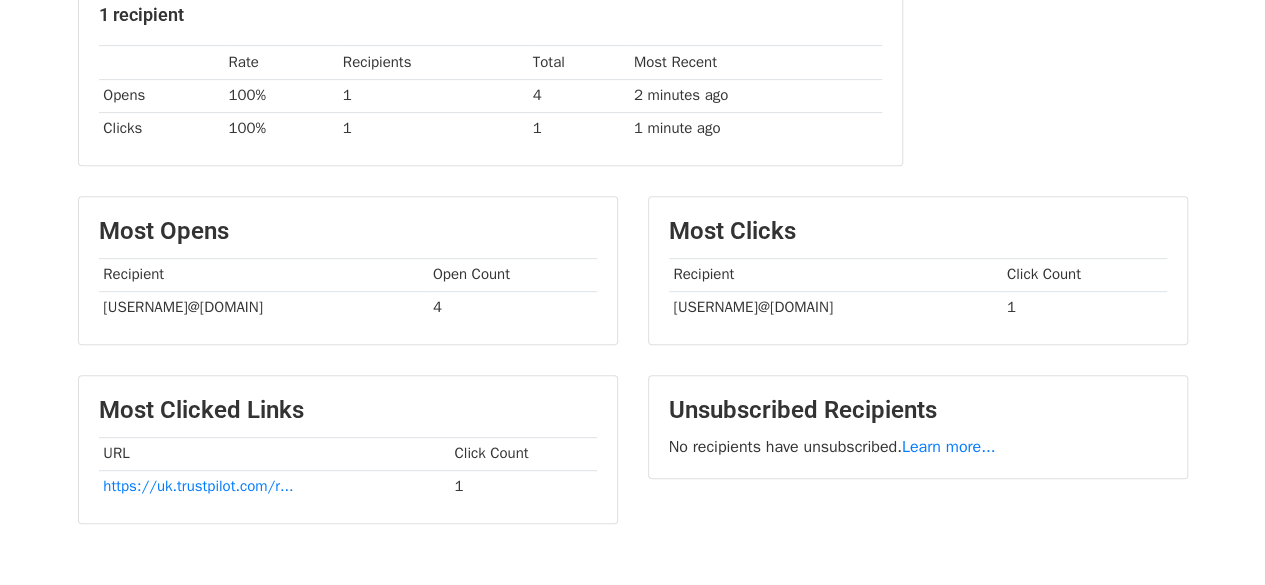 click on "Clicks" at bounding box center (161, 128) 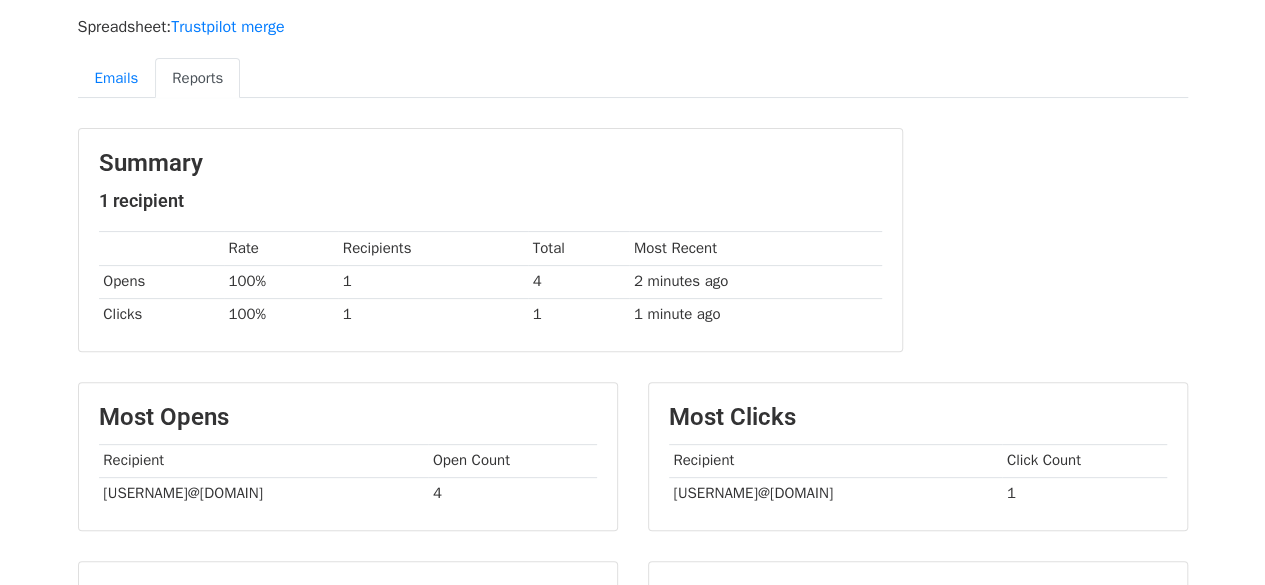 scroll, scrollTop: 0, scrollLeft: 0, axis: both 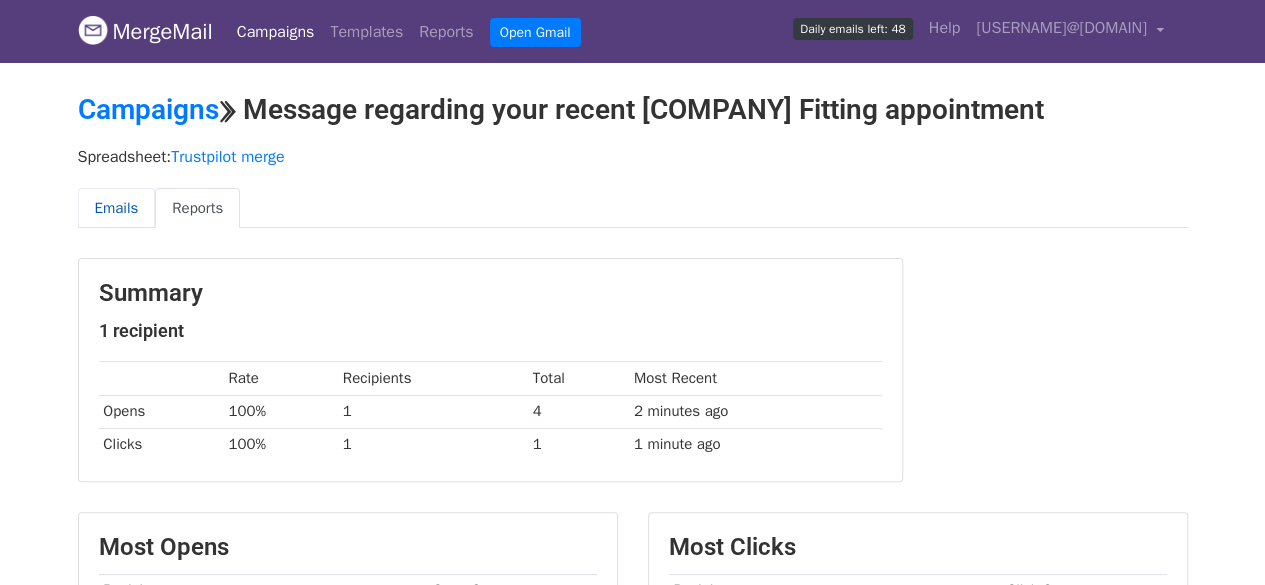 click on "Emails" at bounding box center [117, 208] 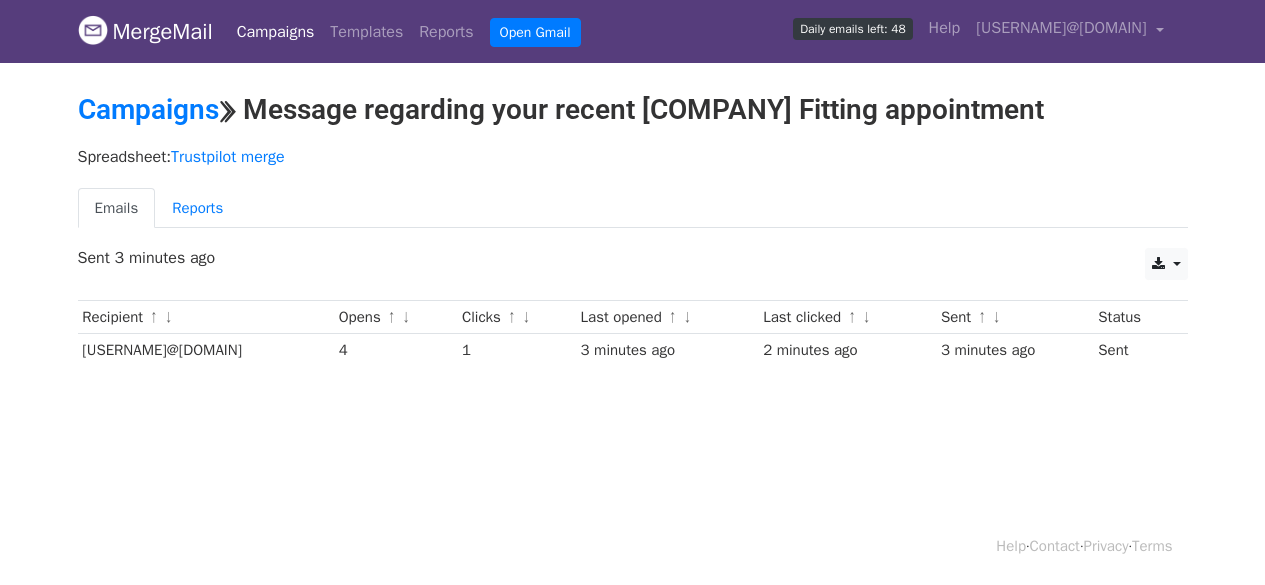 scroll, scrollTop: 0, scrollLeft: 0, axis: both 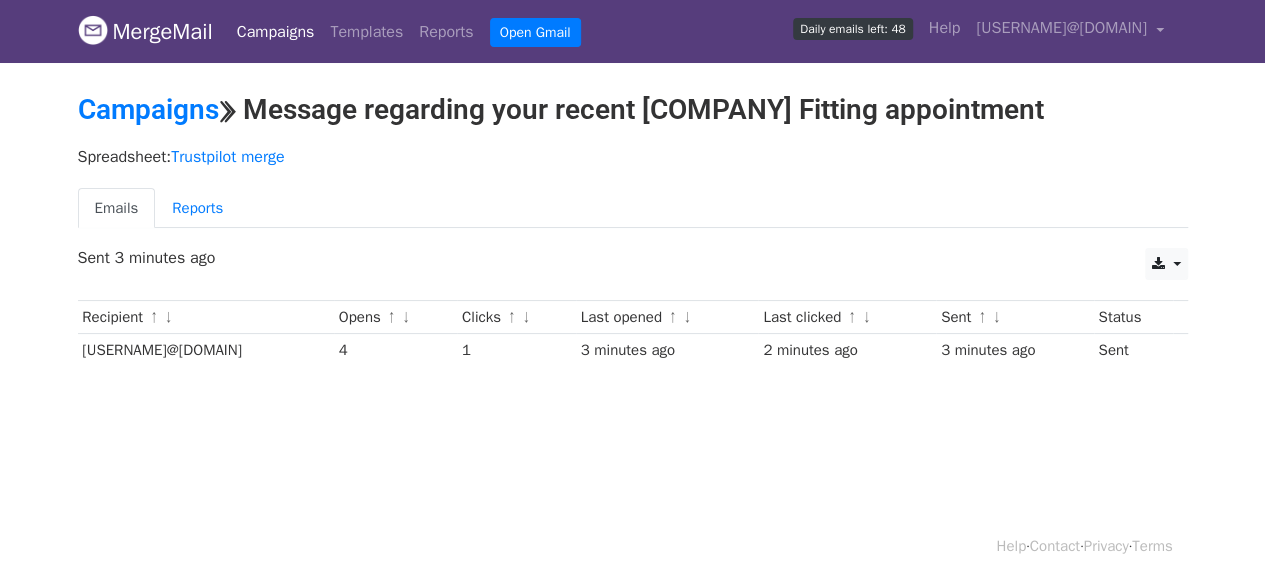 click on "Campaigns" at bounding box center (276, 32) 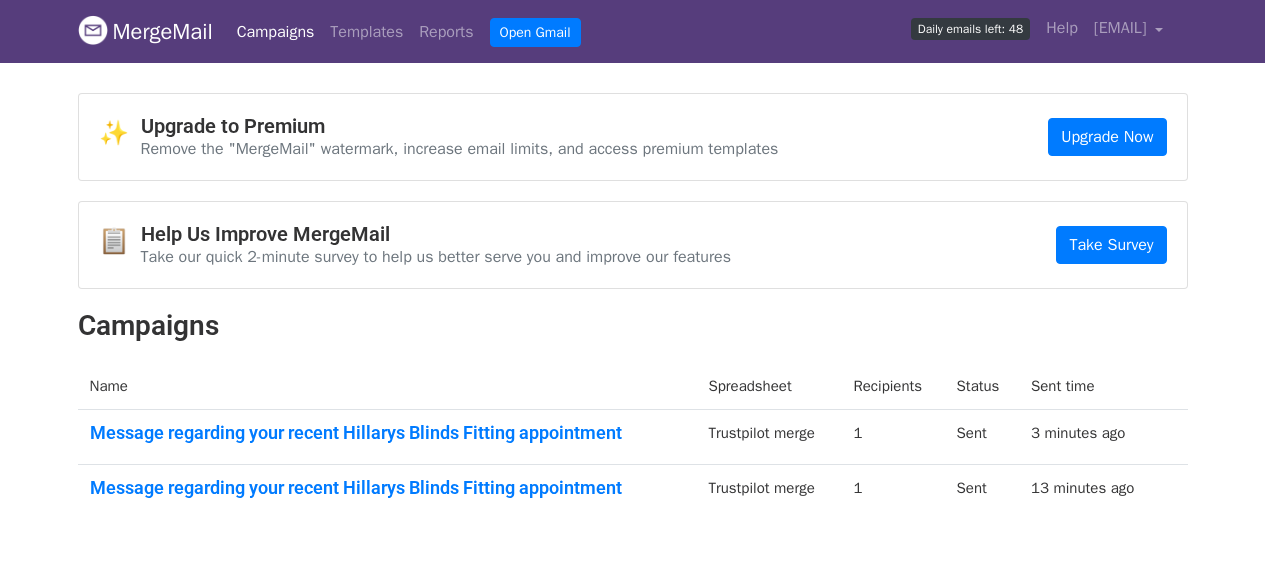 scroll, scrollTop: 0, scrollLeft: 0, axis: both 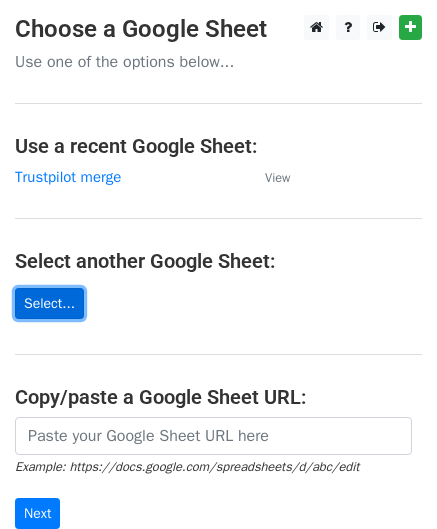 click on "Select..." at bounding box center [49, 303] 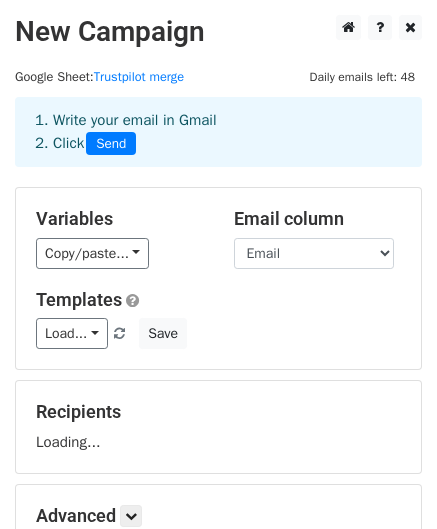 scroll, scrollTop: 0, scrollLeft: 0, axis: both 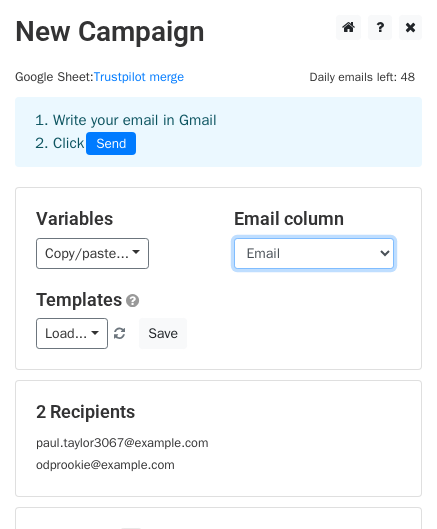 click on "Name
Email" at bounding box center [314, 253] 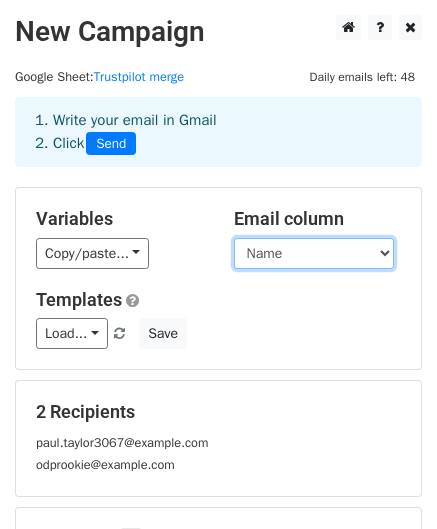 click on "Name
Email" at bounding box center [314, 253] 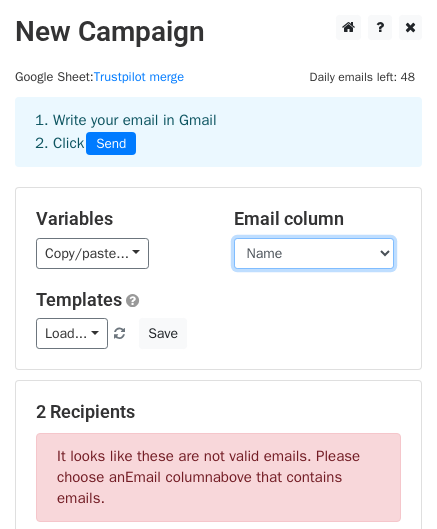 click on "Name
Email" at bounding box center [314, 253] 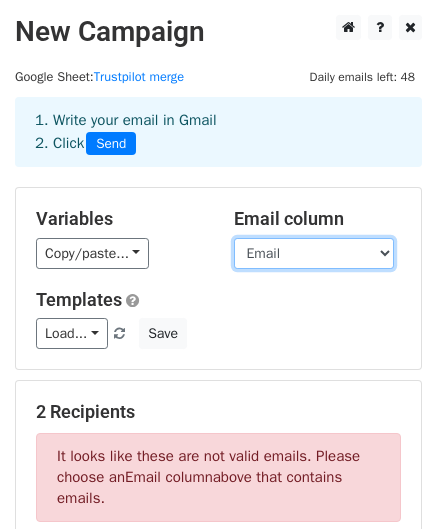 click on "Name
Email" at bounding box center [314, 253] 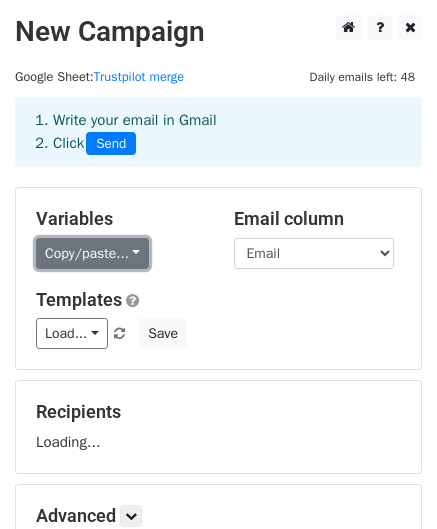 click on "Copy/paste..." at bounding box center [92, 253] 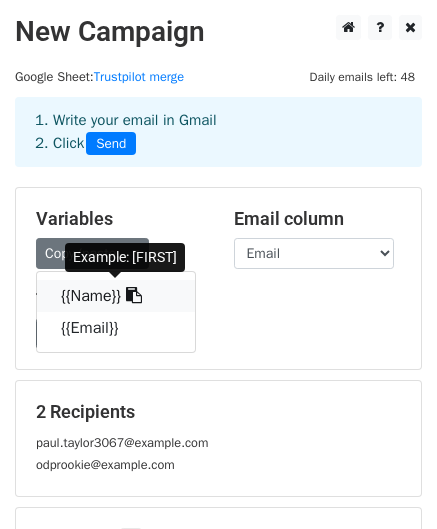 click on "{{Name}}" at bounding box center [116, 296] 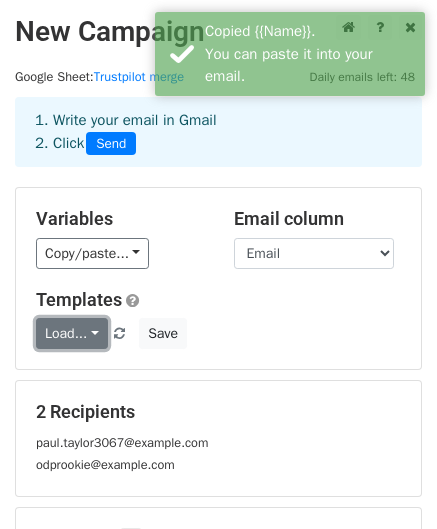 click on "Load..." at bounding box center (72, 333) 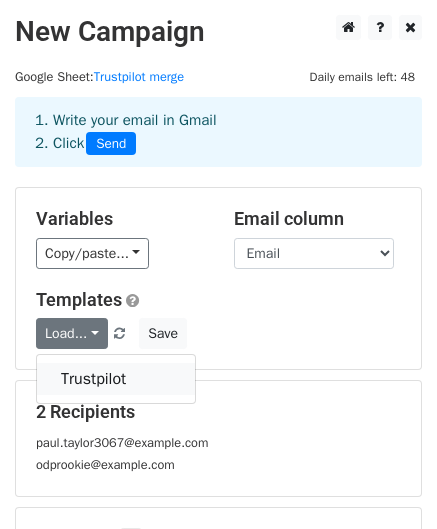 click on "Trustpilot" at bounding box center (116, 379) 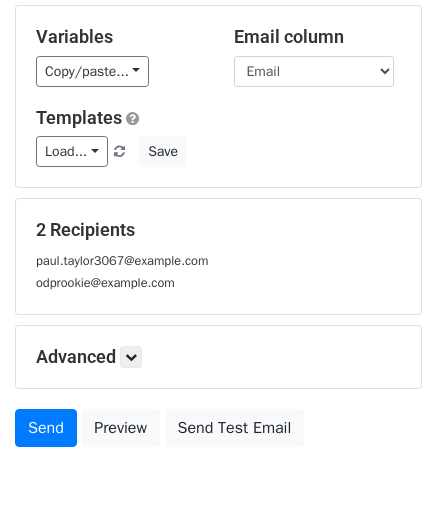 scroll, scrollTop: 189, scrollLeft: 0, axis: vertical 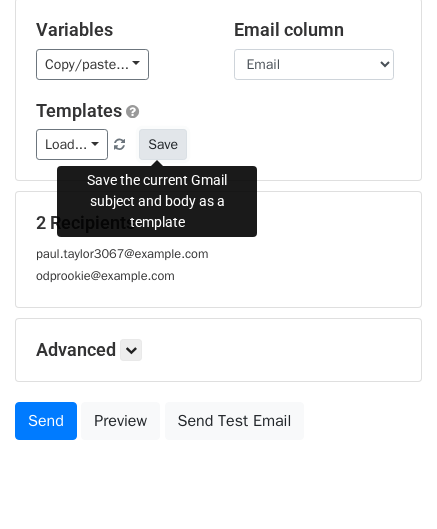 click on "Save" at bounding box center [163, 144] 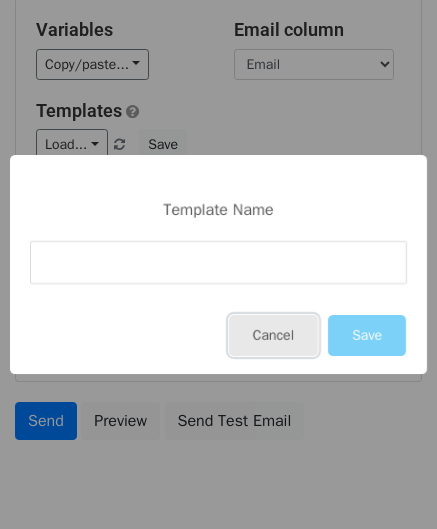 click on "Cancel" at bounding box center [273, 335] 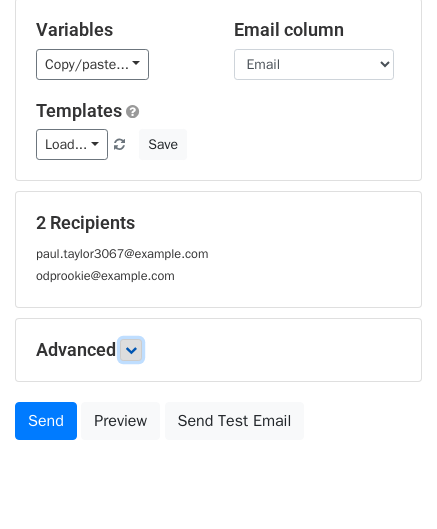 click at bounding box center (131, 350) 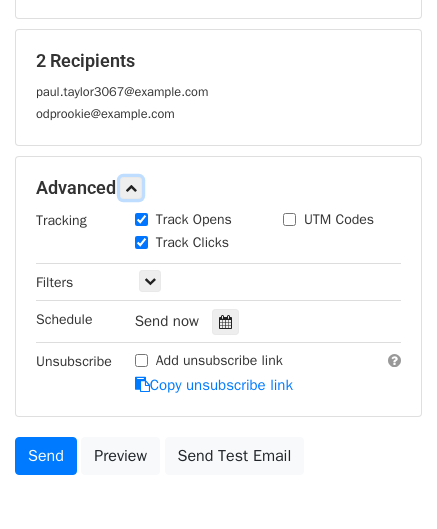 scroll, scrollTop: 353, scrollLeft: 0, axis: vertical 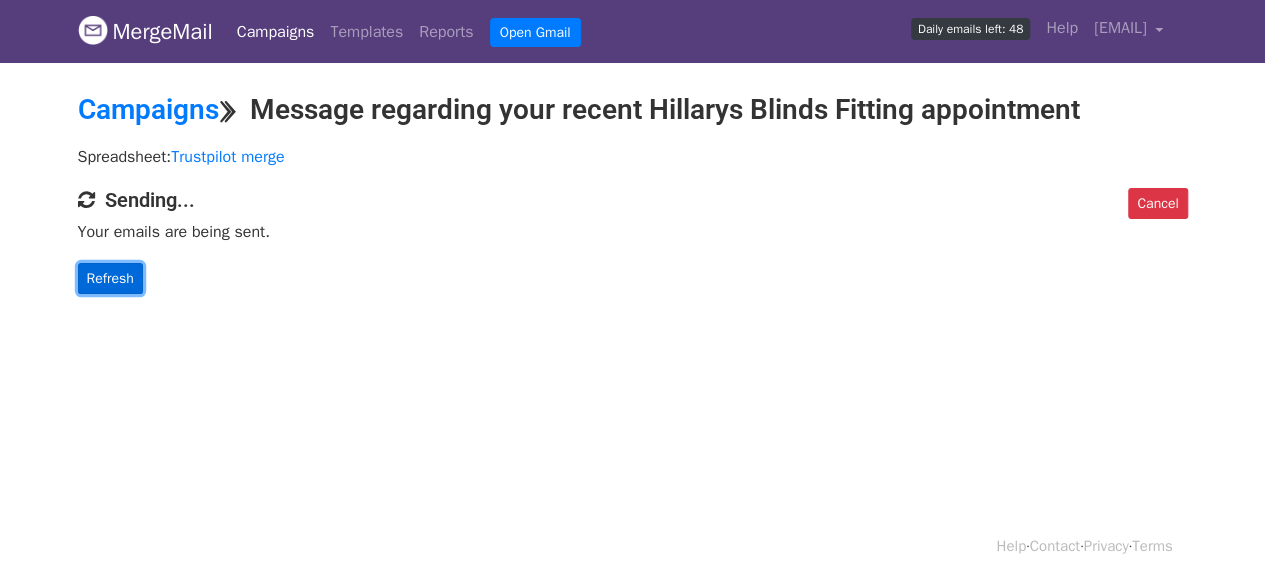 click on "Refresh" at bounding box center [110, 278] 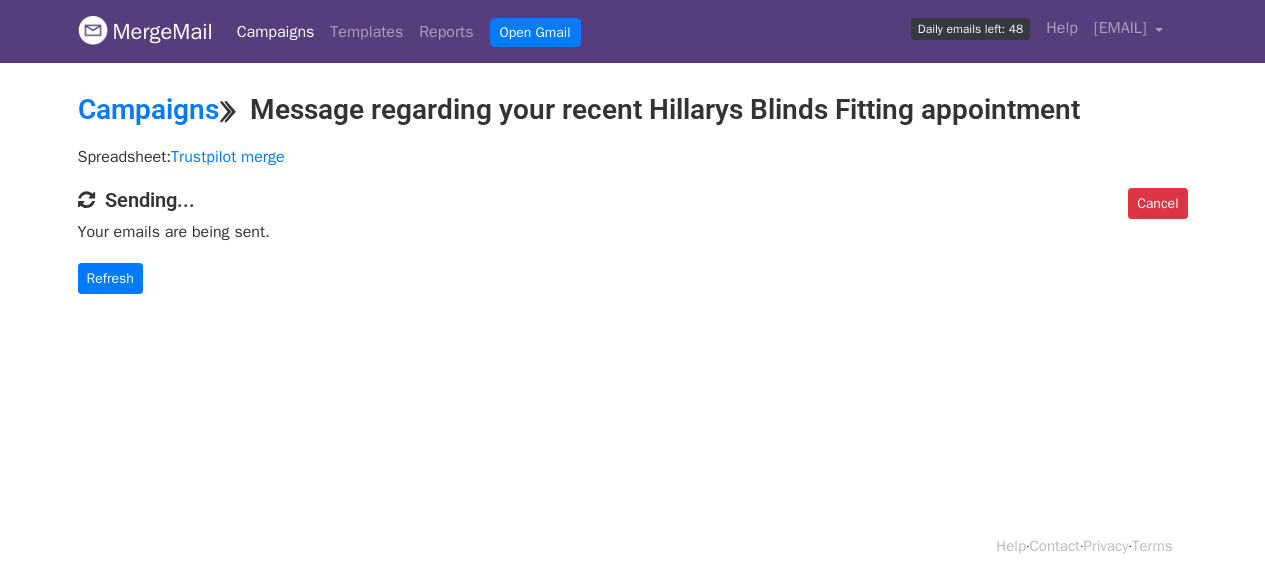 scroll, scrollTop: 0, scrollLeft: 0, axis: both 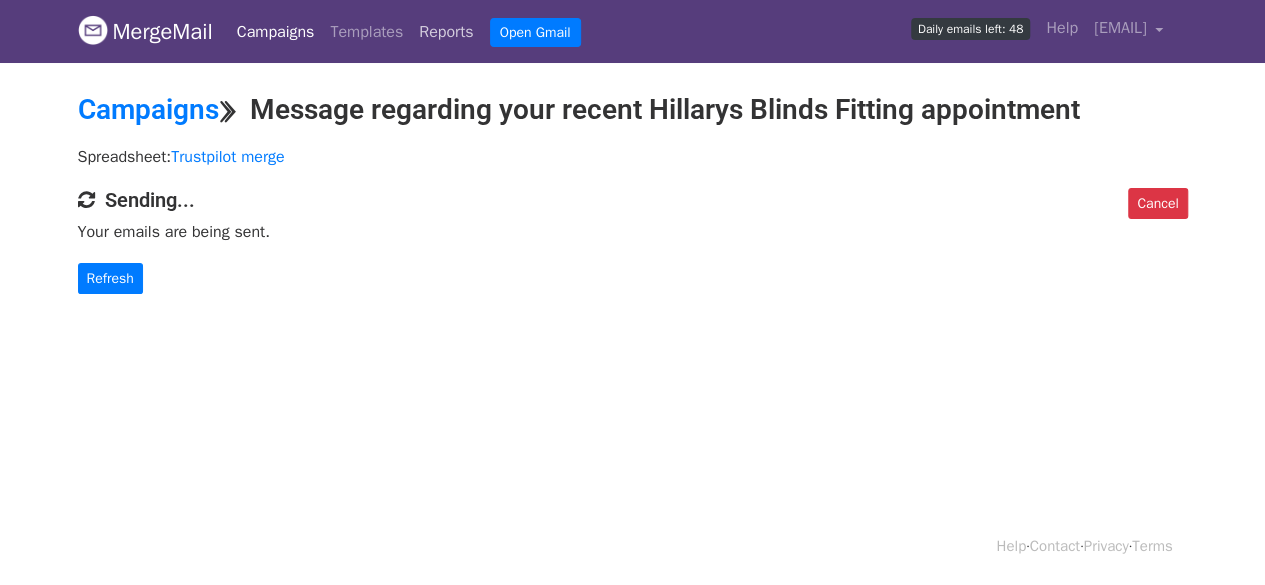 click on "Reports" at bounding box center (446, 32) 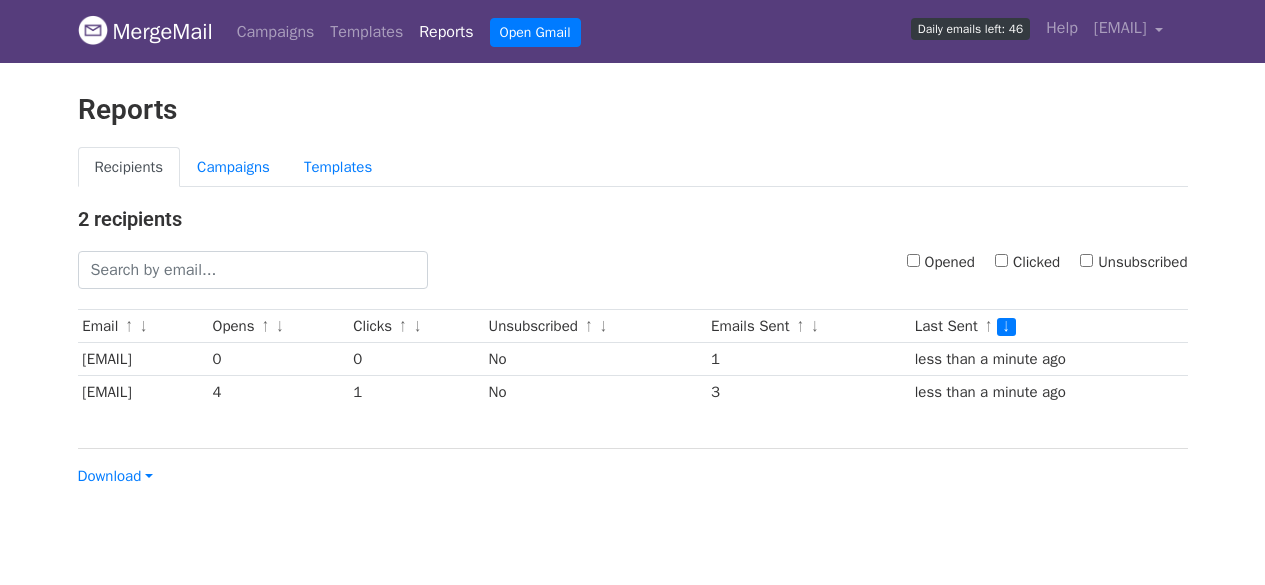 scroll, scrollTop: 0, scrollLeft: 0, axis: both 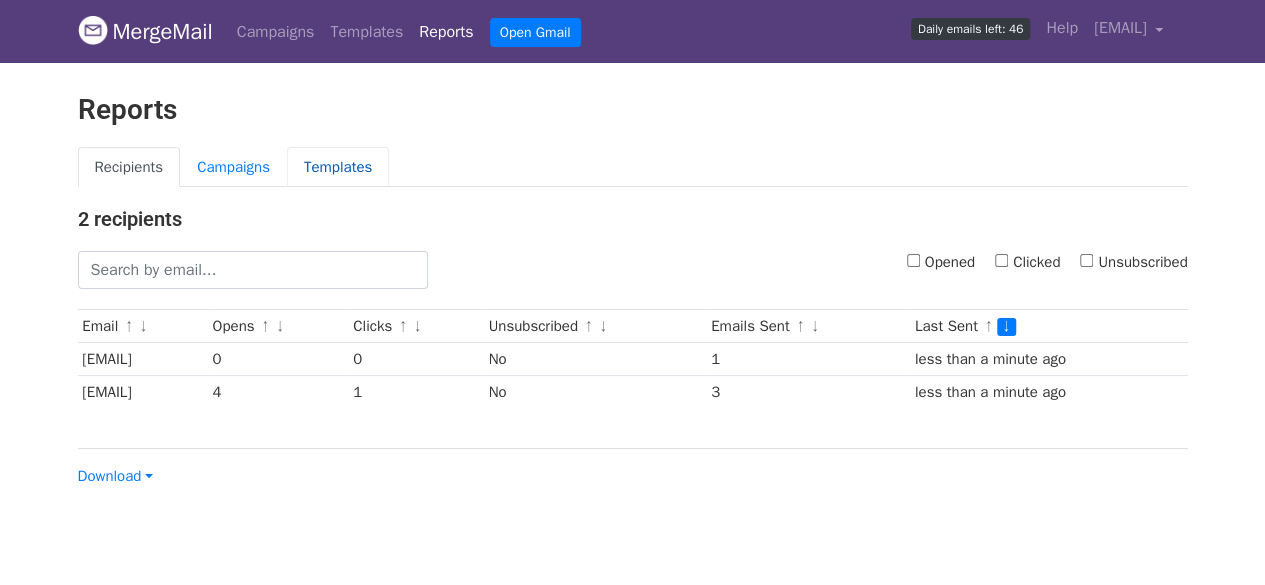 click on "Templates" at bounding box center (338, 167) 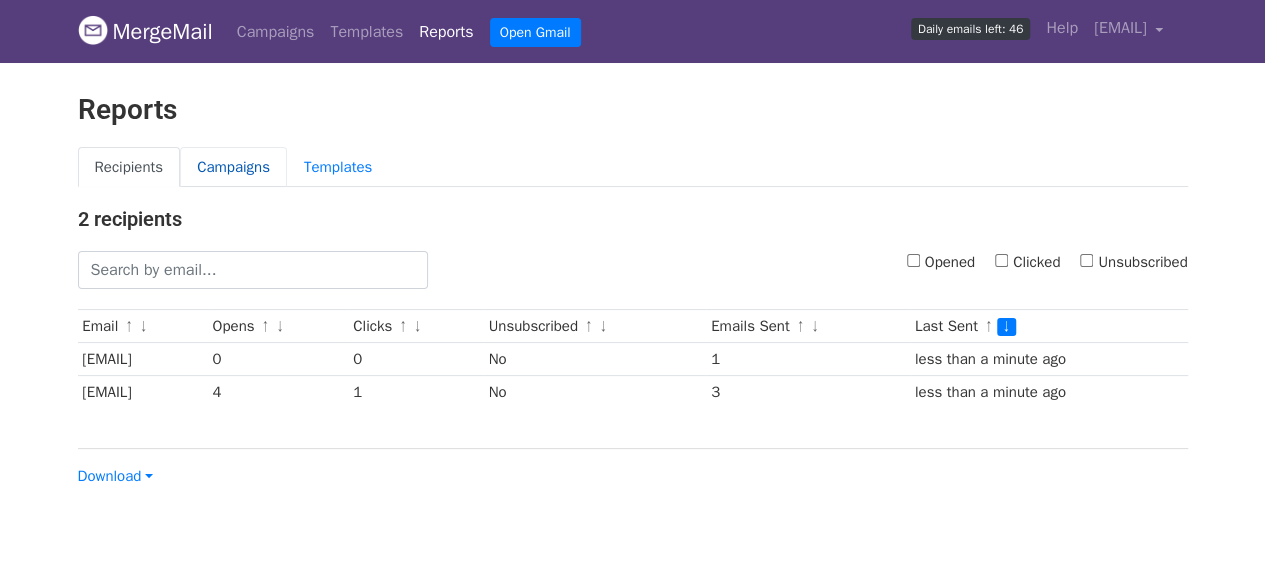click on "Campaigns" at bounding box center [233, 167] 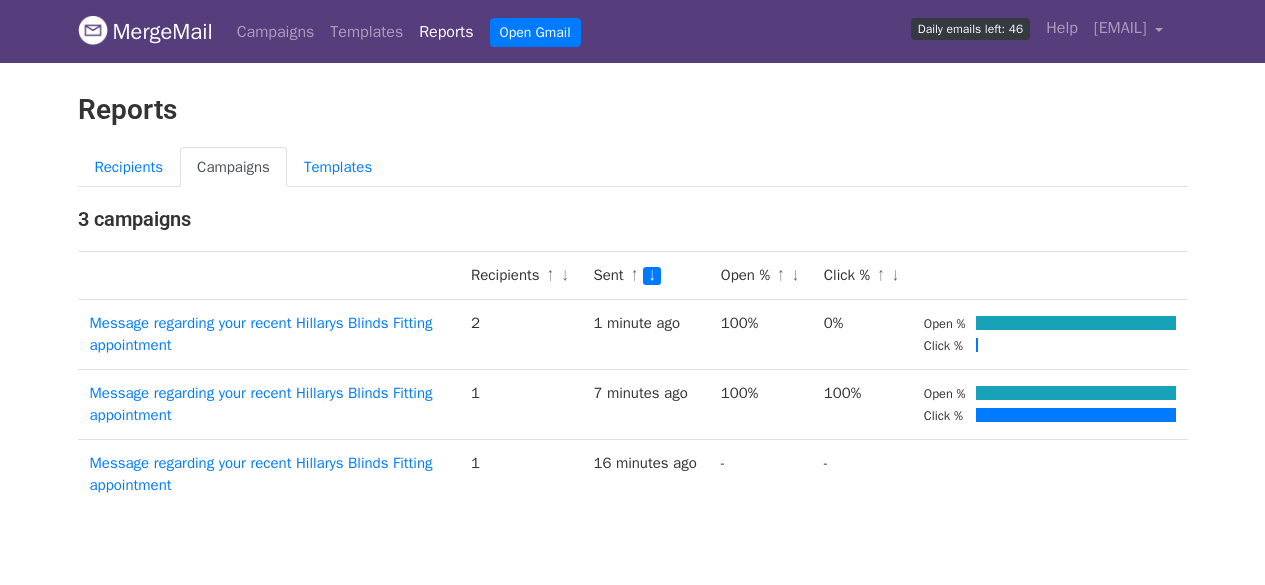 scroll, scrollTop: 0, scrollLeft: 0, axis: both 